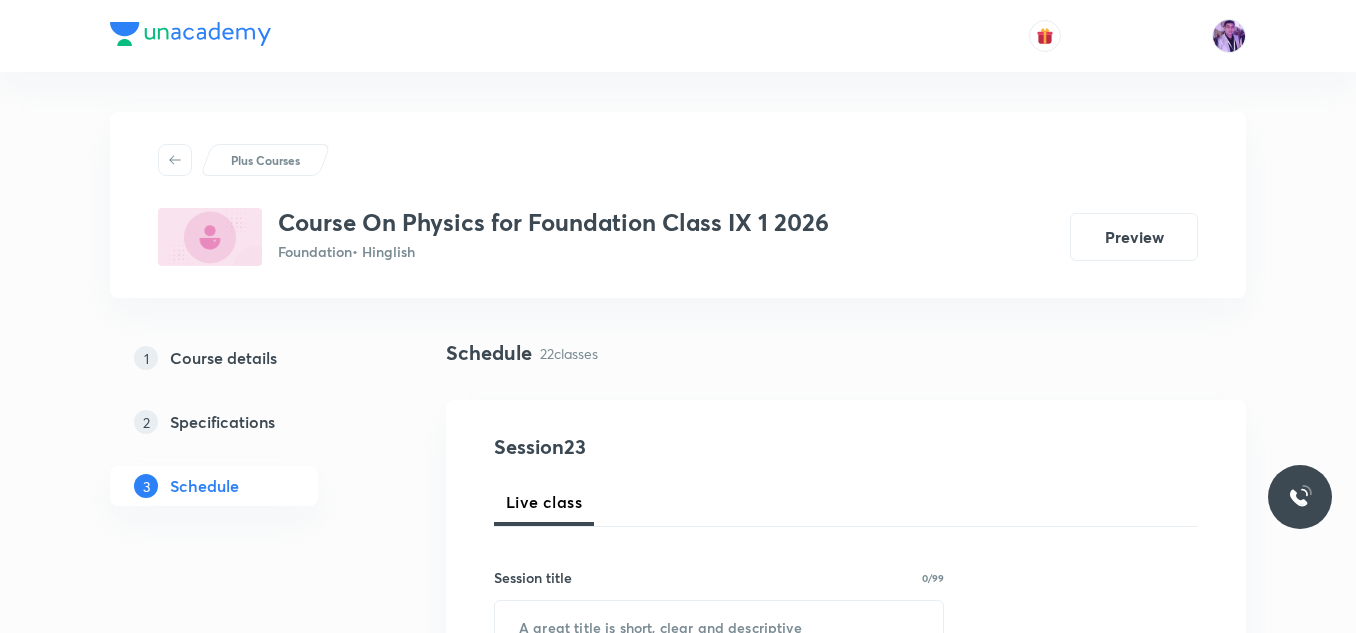 scroll, scrollTop: 2733, scrollLeft: 0, axis: vertical 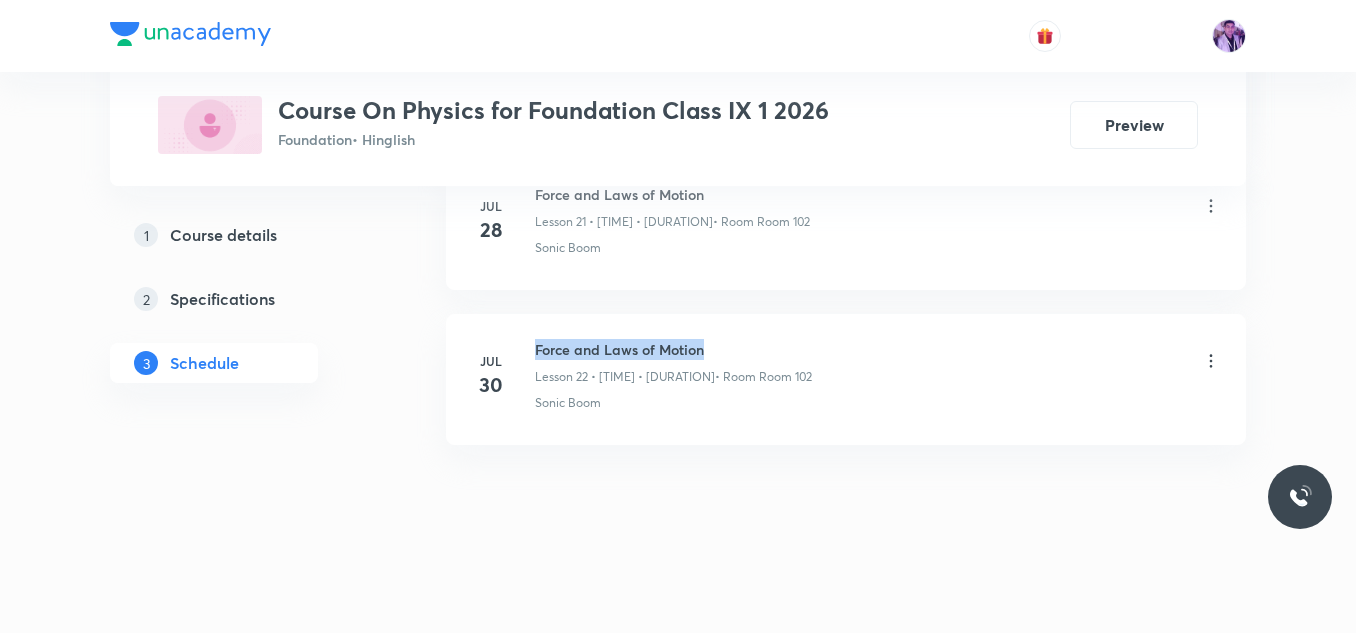 drag, startPoint x: 536, startPoint y: 349, endPoint x: 753, endPoint y: 319, distance: 219.06392 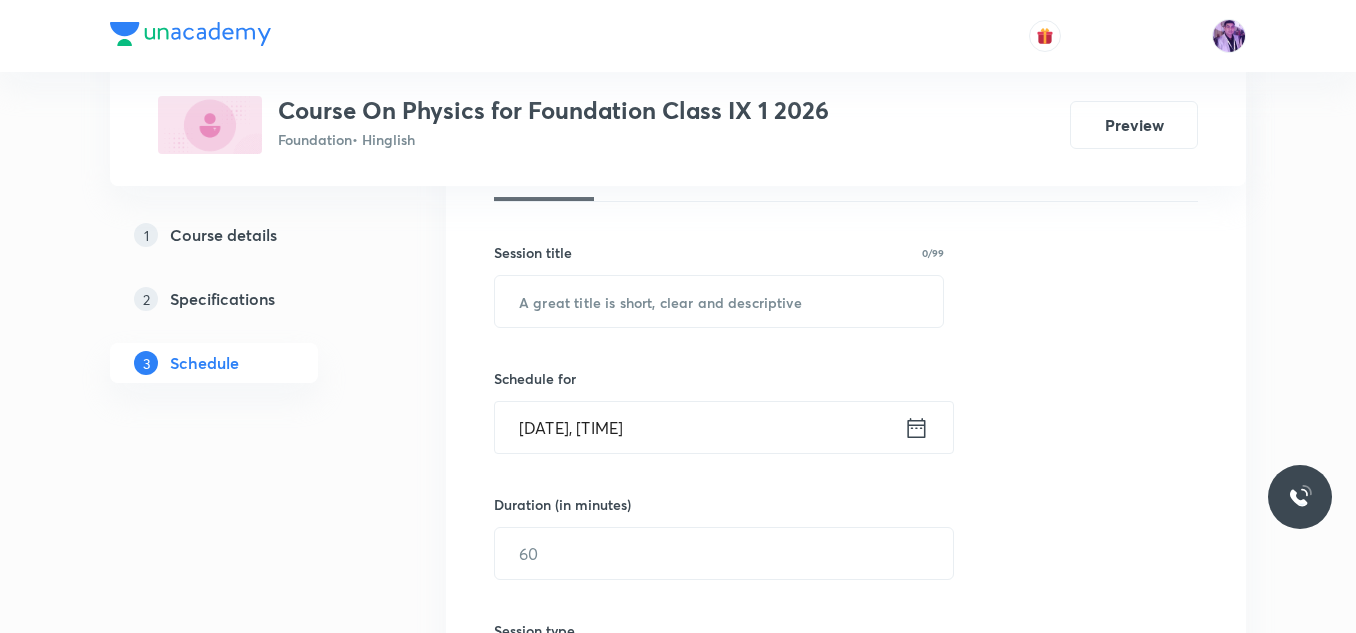 scroll, scrollTop: 332, scrollLeft: 0, axis: vertical 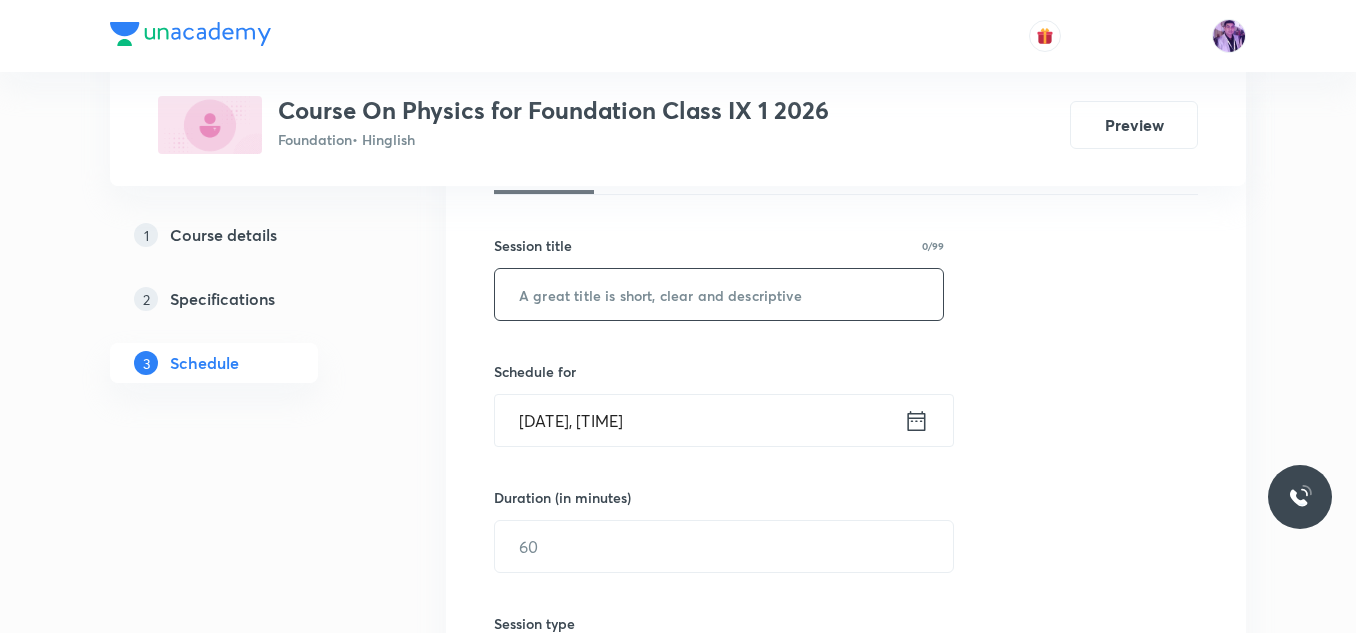 drag, startPoint x: 1360, startPoint y: 563, endPoint x: 690, endPoint y: 283, distance: 726.15424 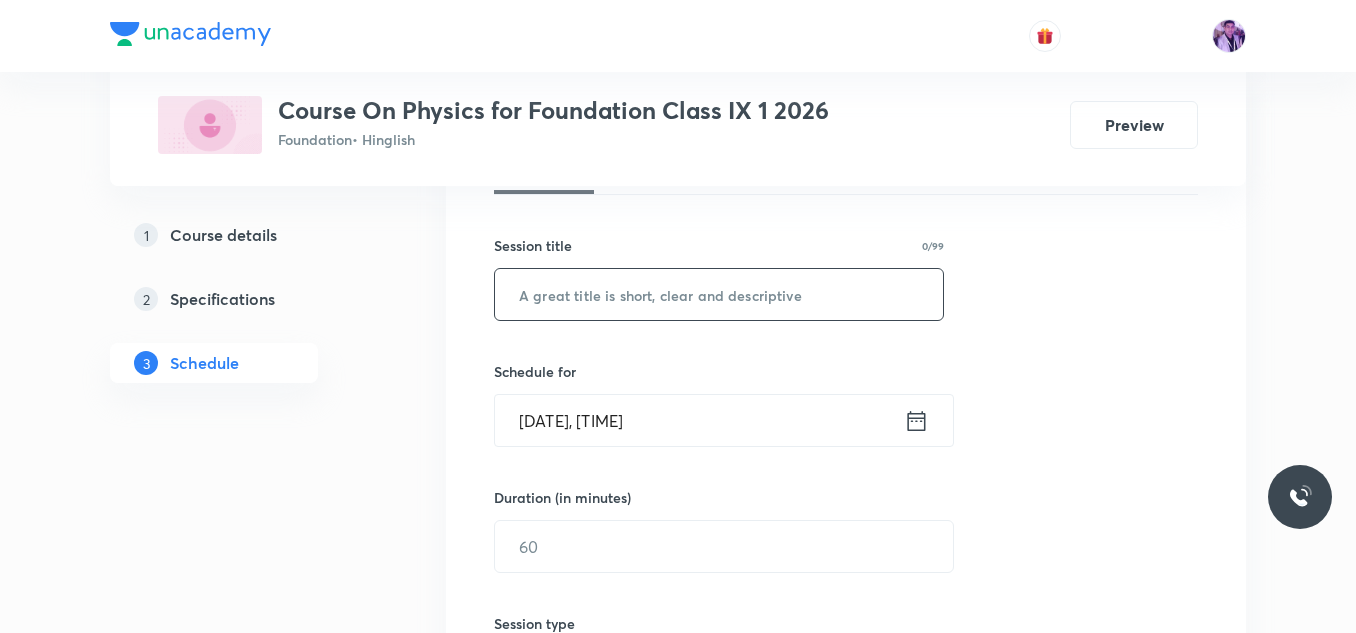 click at bounding box center [719, 294] 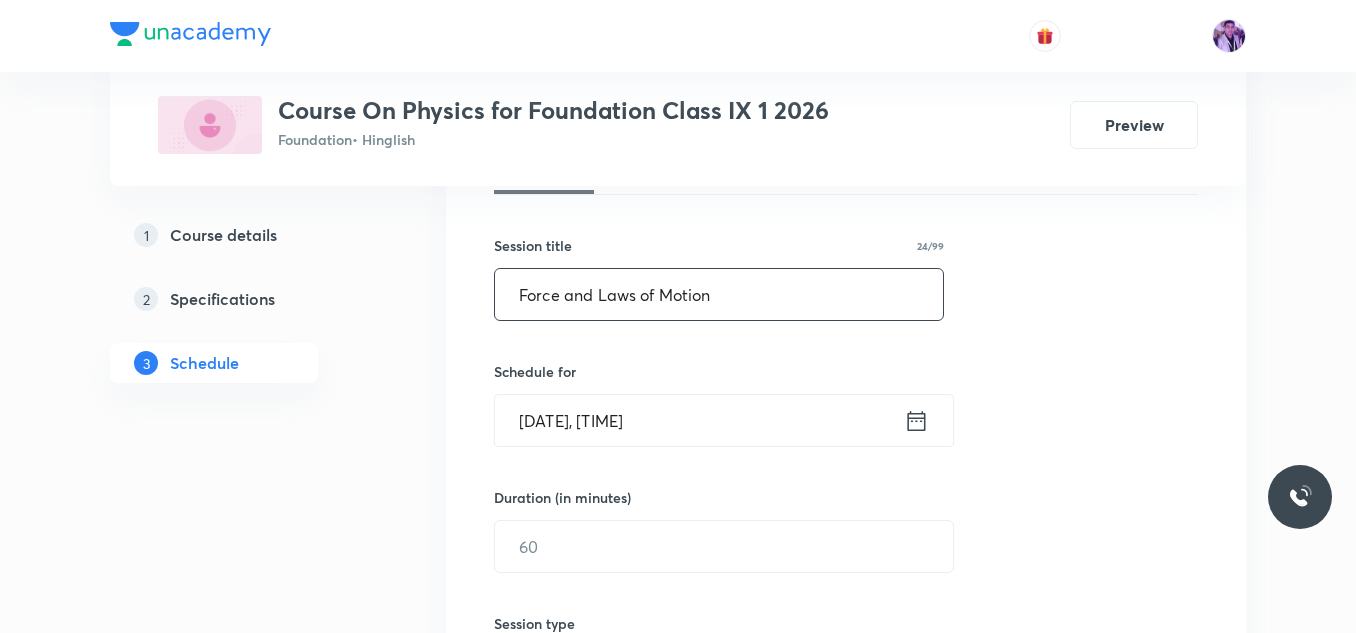type on "Force and Laws of Motion" 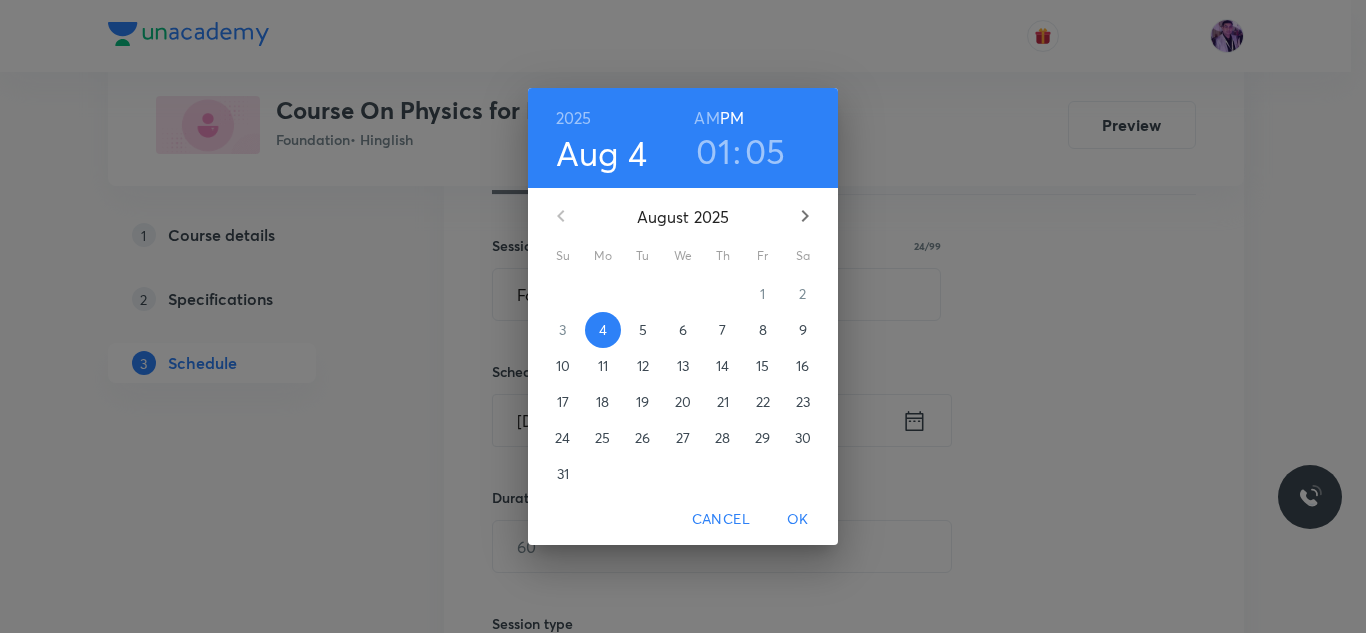 click on "01" at bounding box center (713, 151) 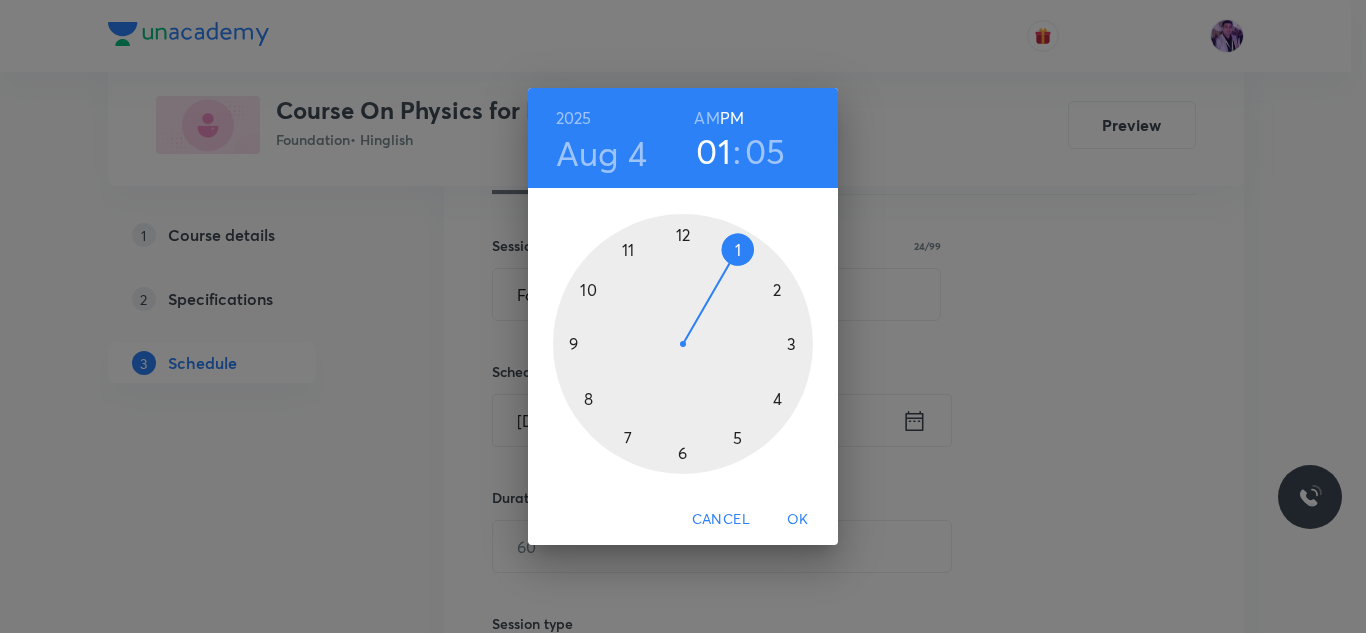 click at bounding box center (683, 344) 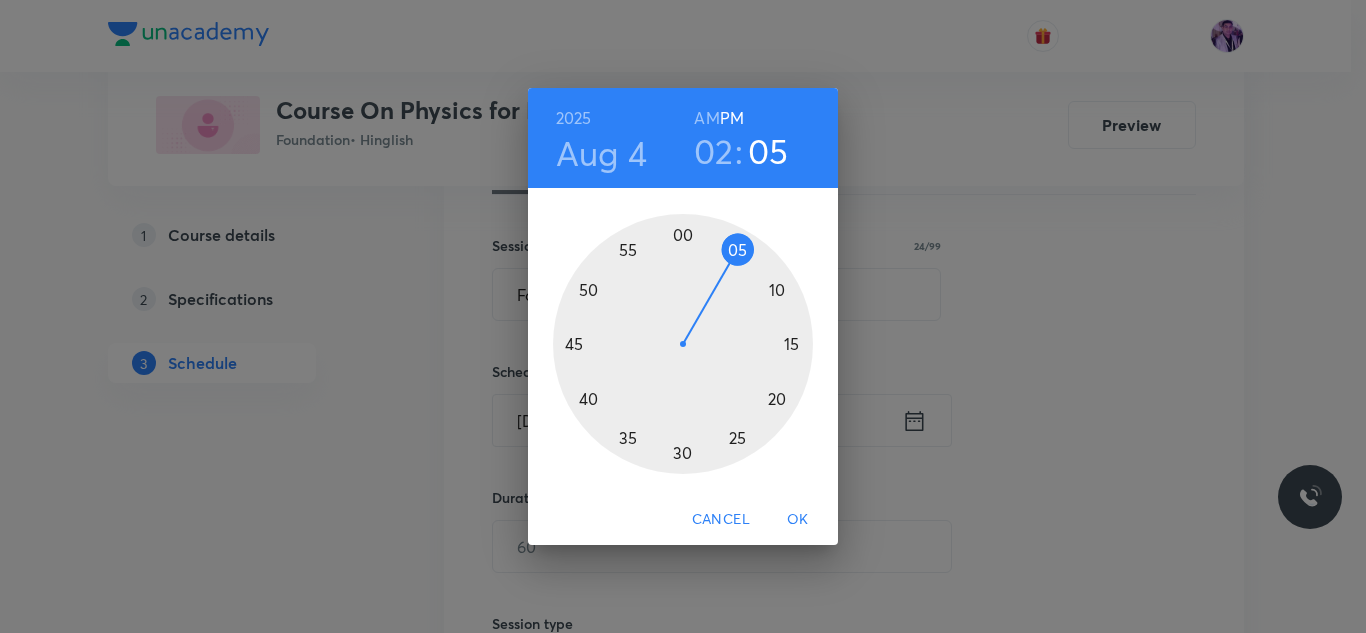 click at bounding box center (683, 344) 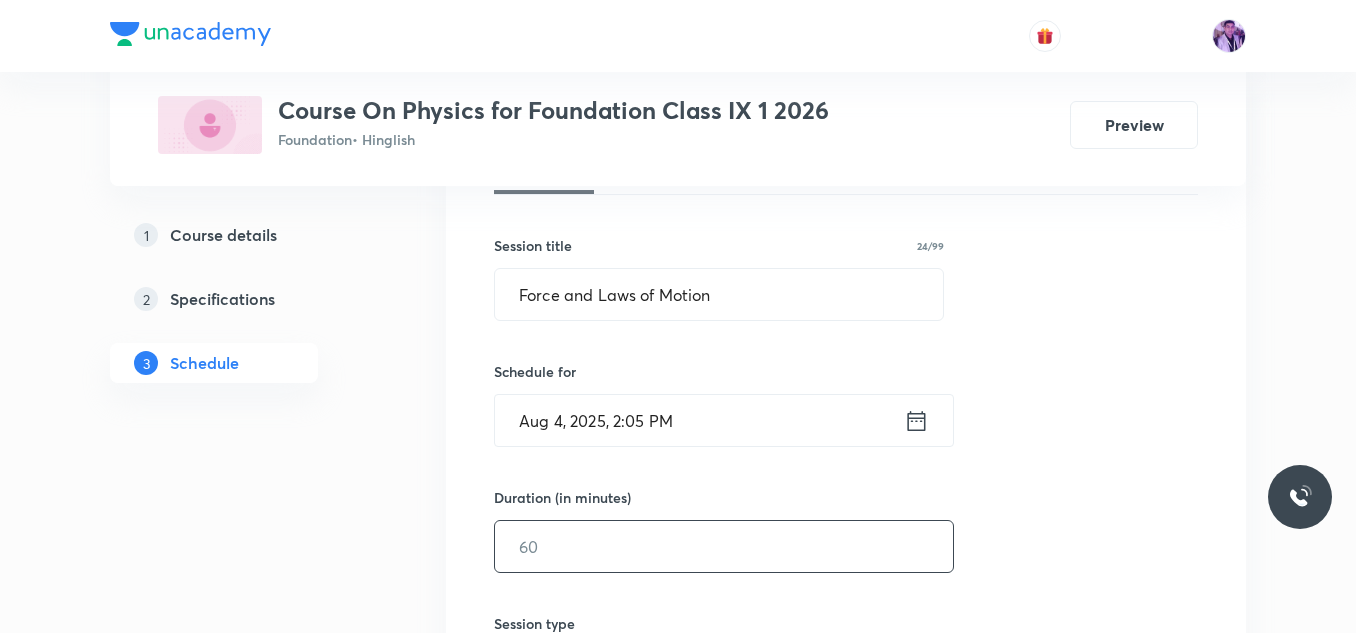 click at bounding box center (724, 546) 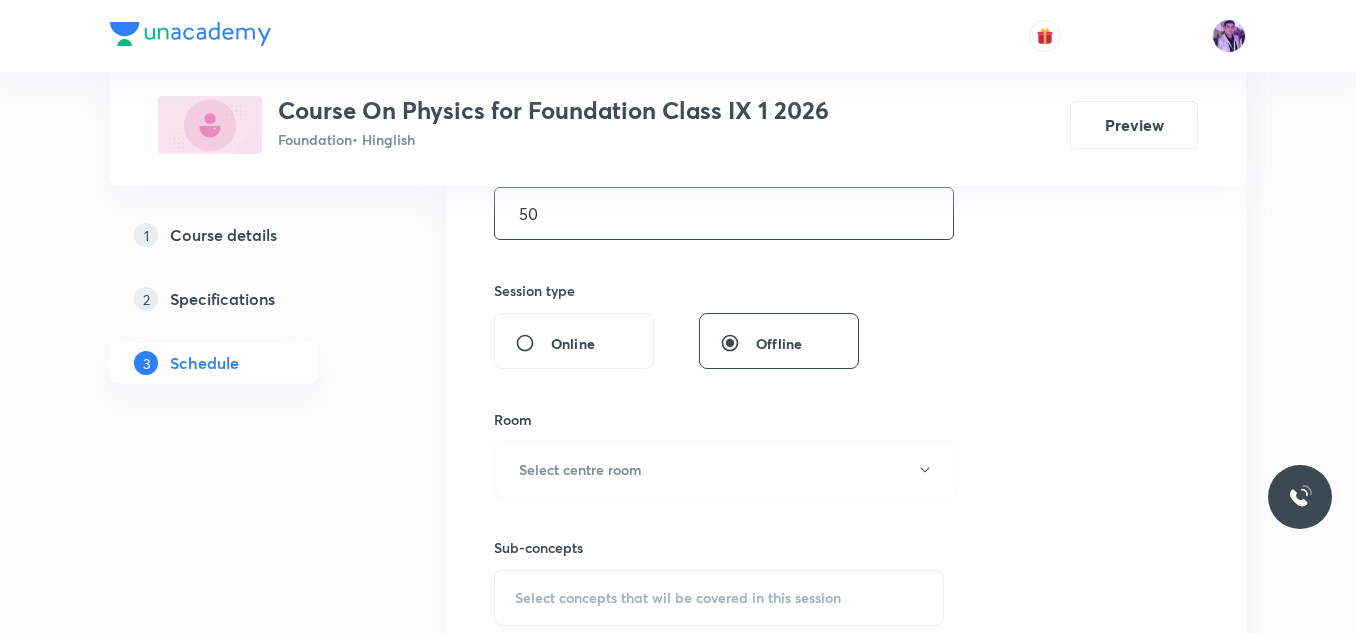 scroll, scrollTop: 610, scrollLeft: 0, axis: vertical 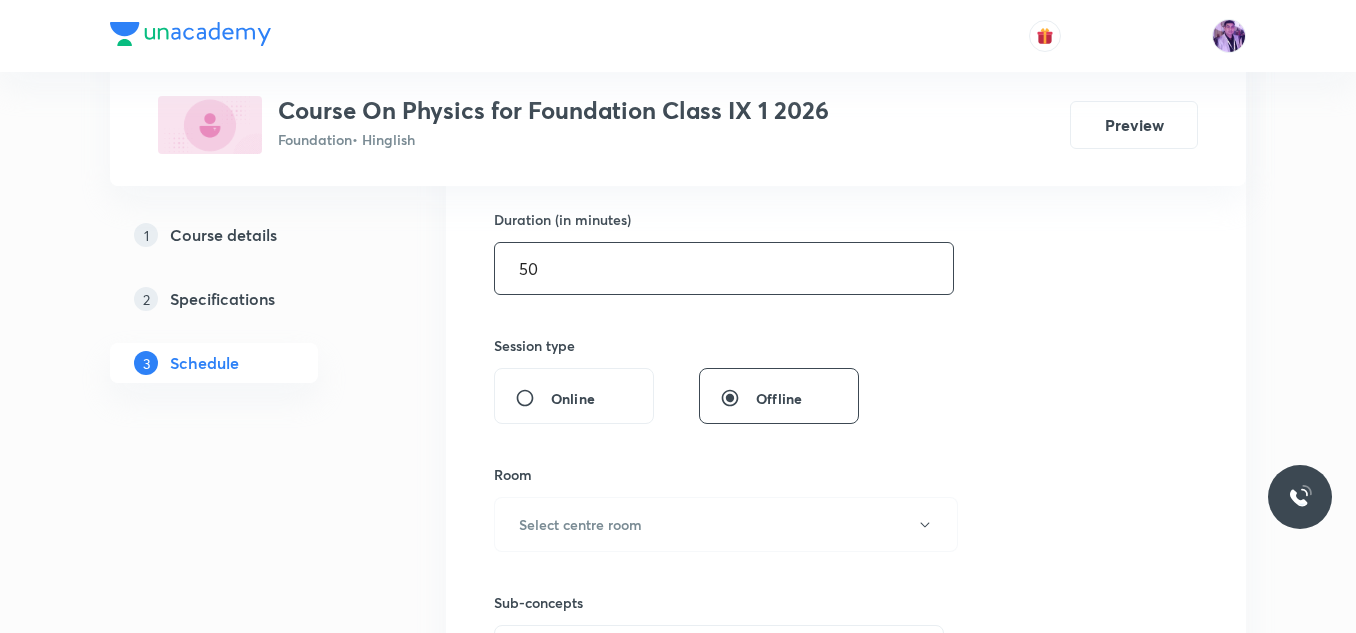 click on "50" at bounding box center (724, 268) 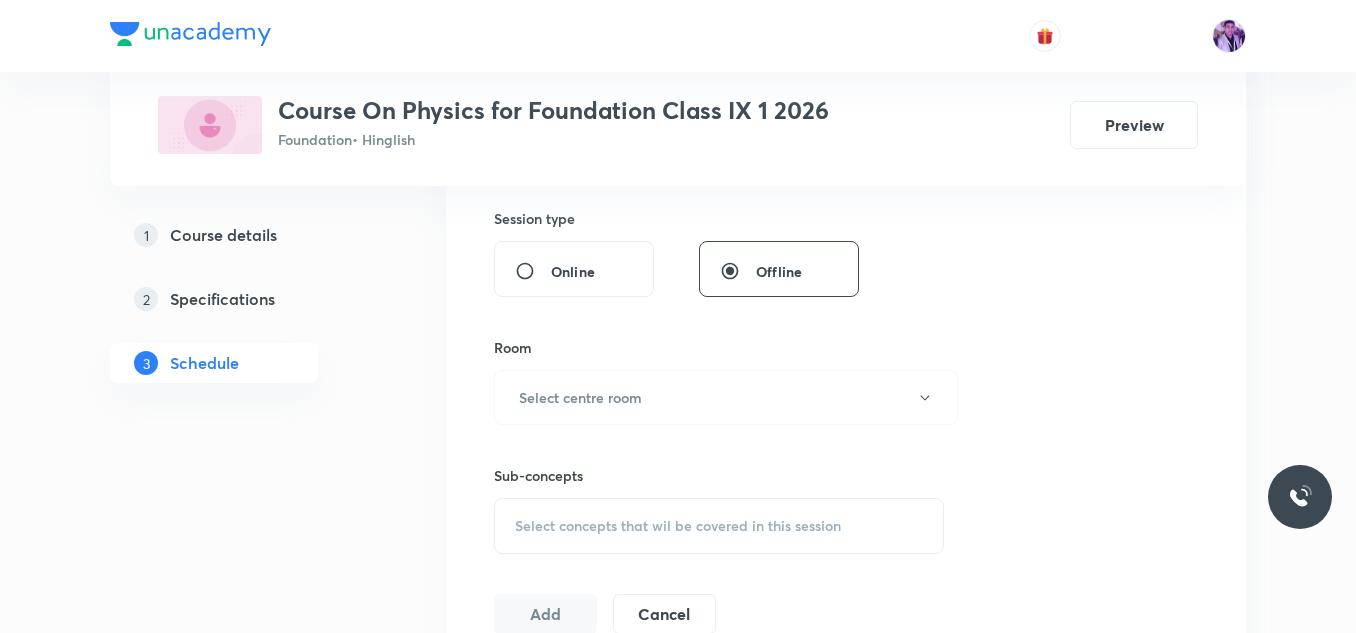scroll, scrollTop: 745, scrollLeft: 0, axis: vertical 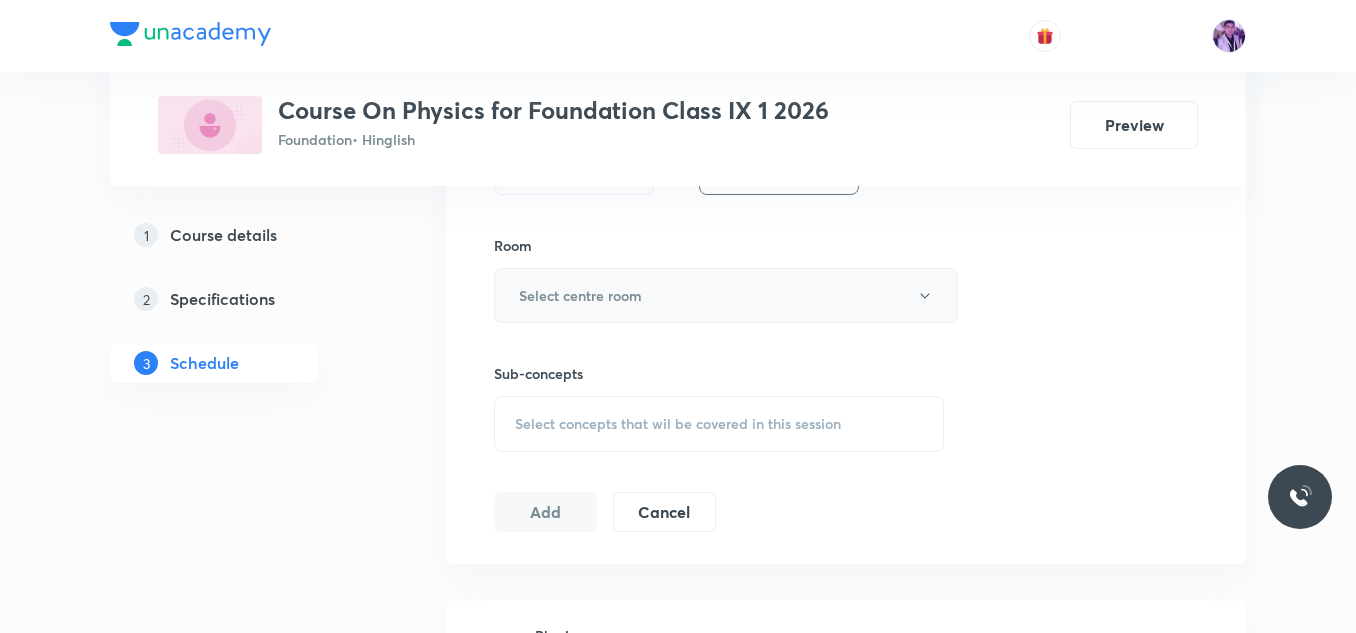 type on "55" 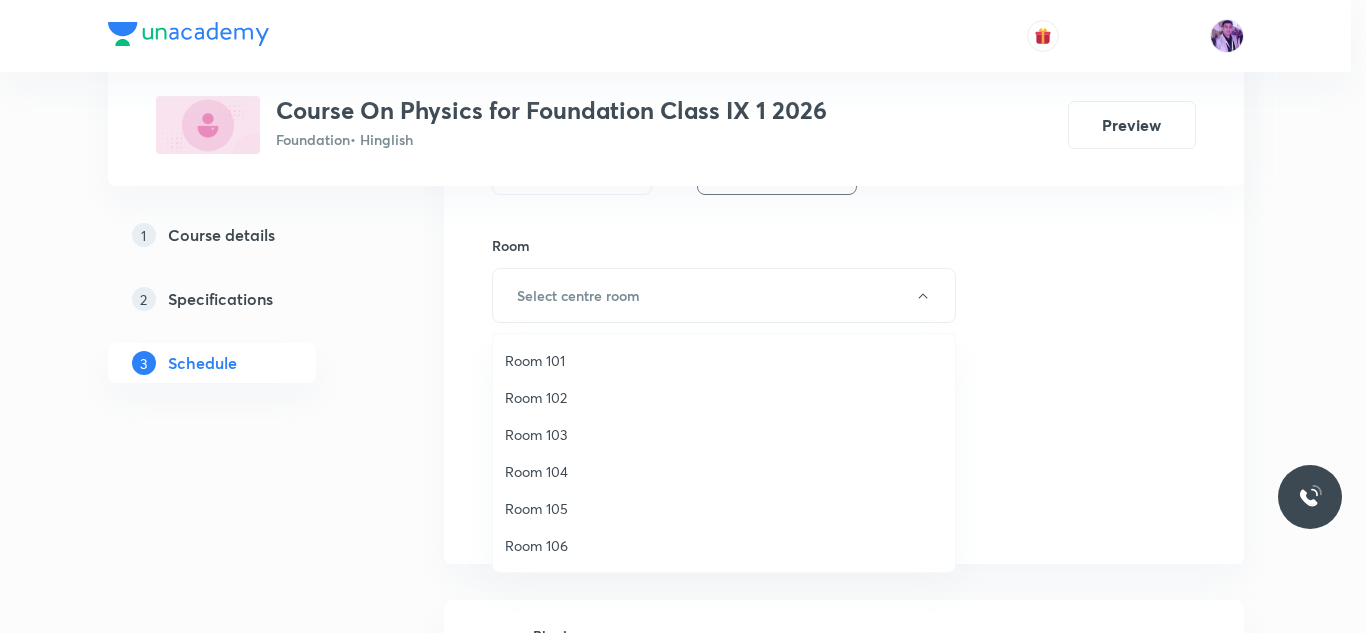 click on "Room 105" at bounding box center [724, 508] 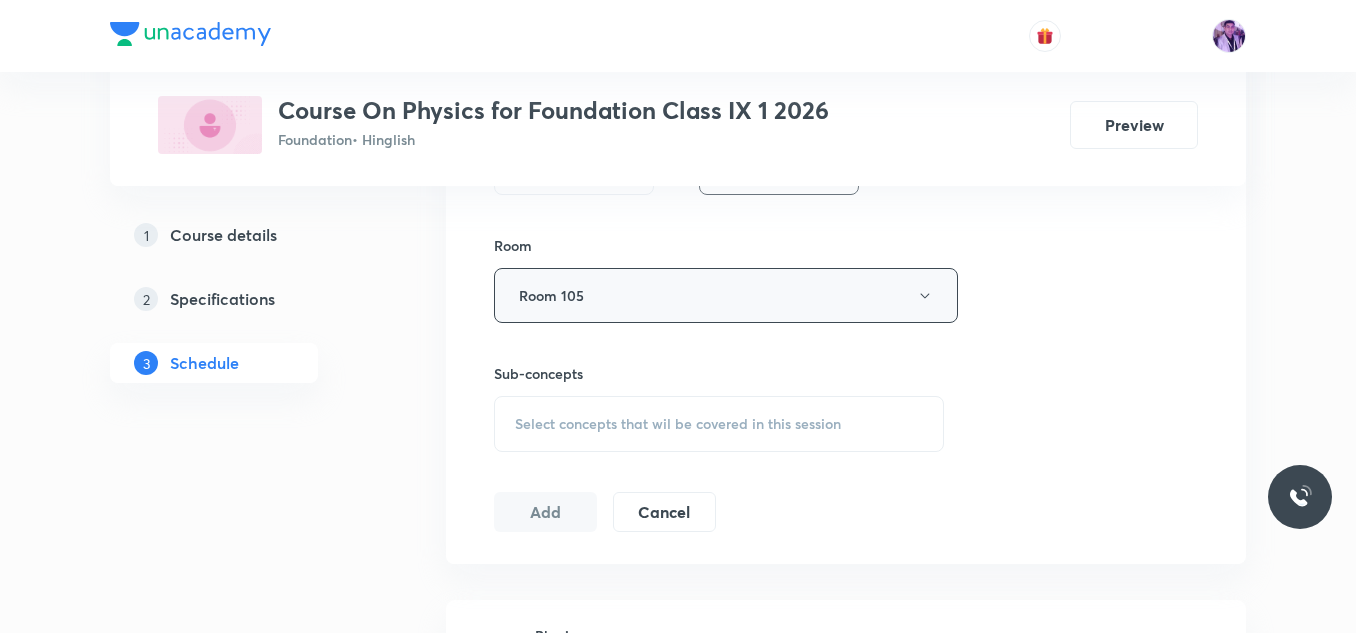 click on "Room 105" at bounding box center (726, 295) 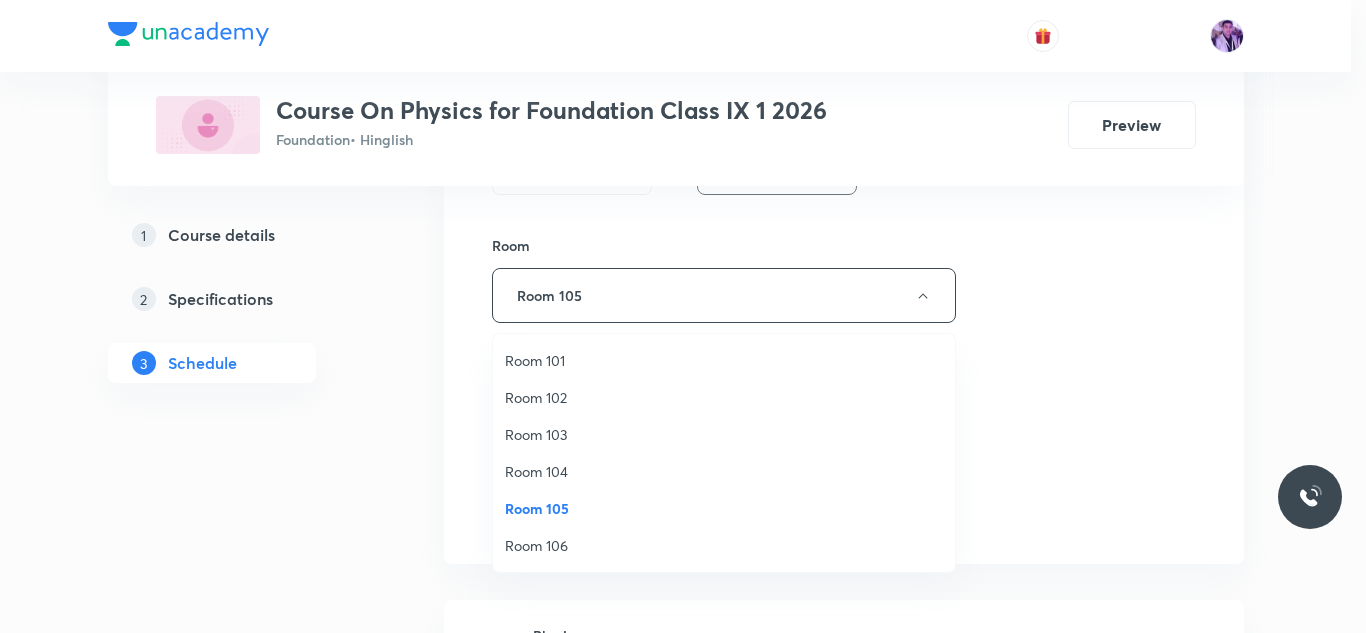click on "Room 104" at bounding box center [724, 471] 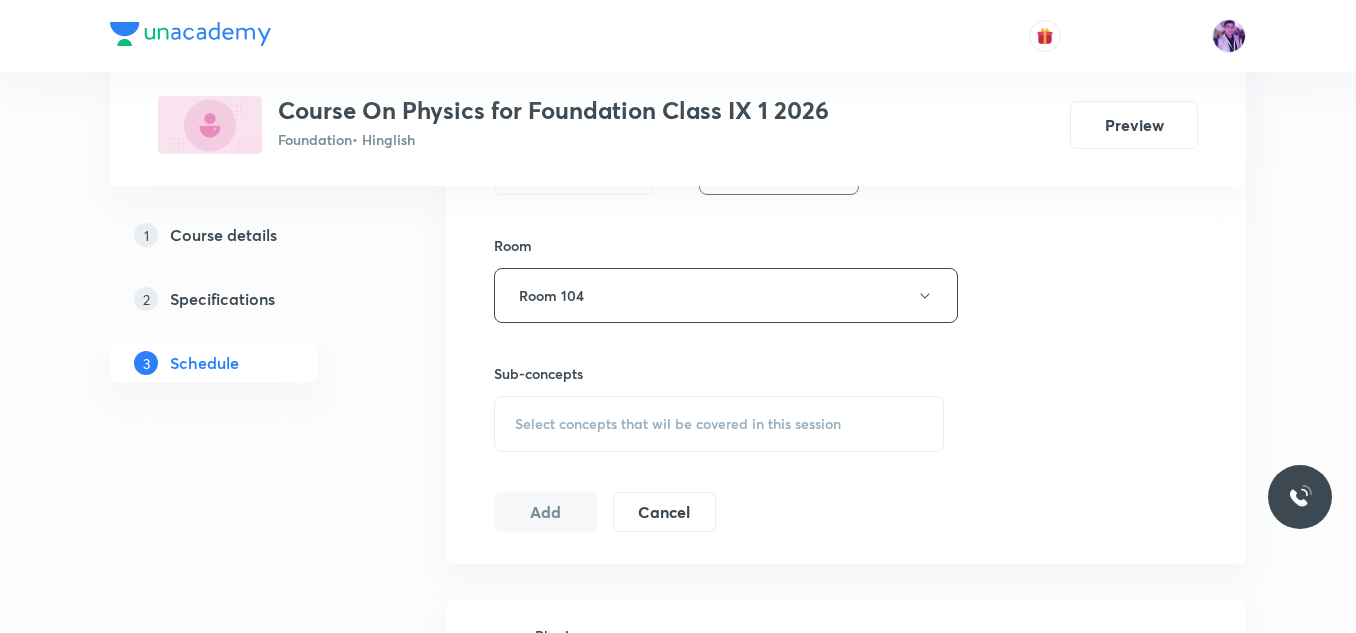 click on "Select concepts that wil be covered in this session" at bounding box center (678, 424) 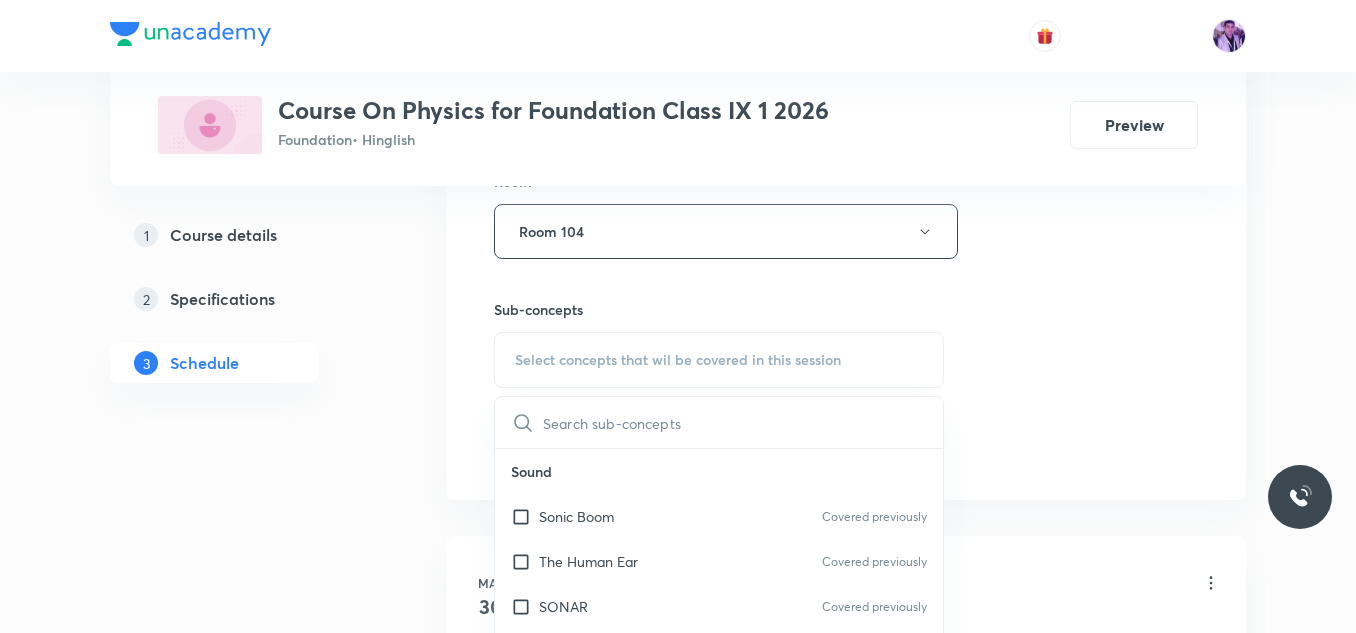 scroll, scrollTop: 911, scrollLeft: 0, axis: vertical 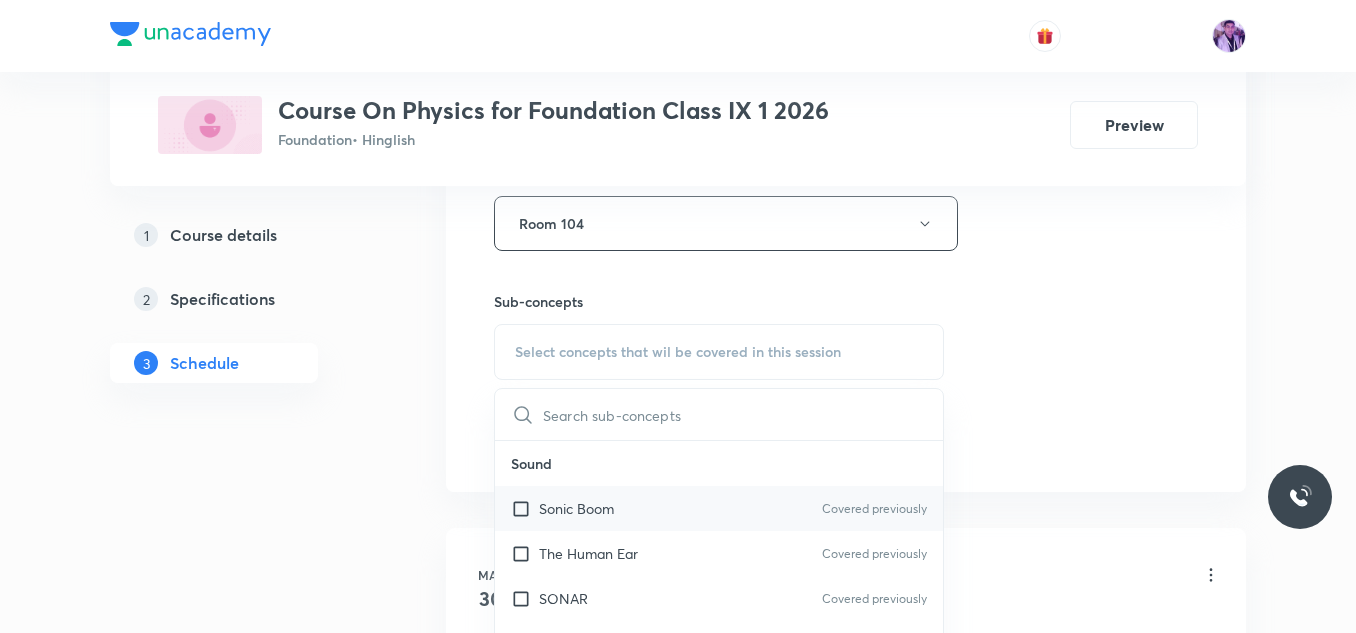 click on "Sonic Boom" at bounding box center (576, 508) 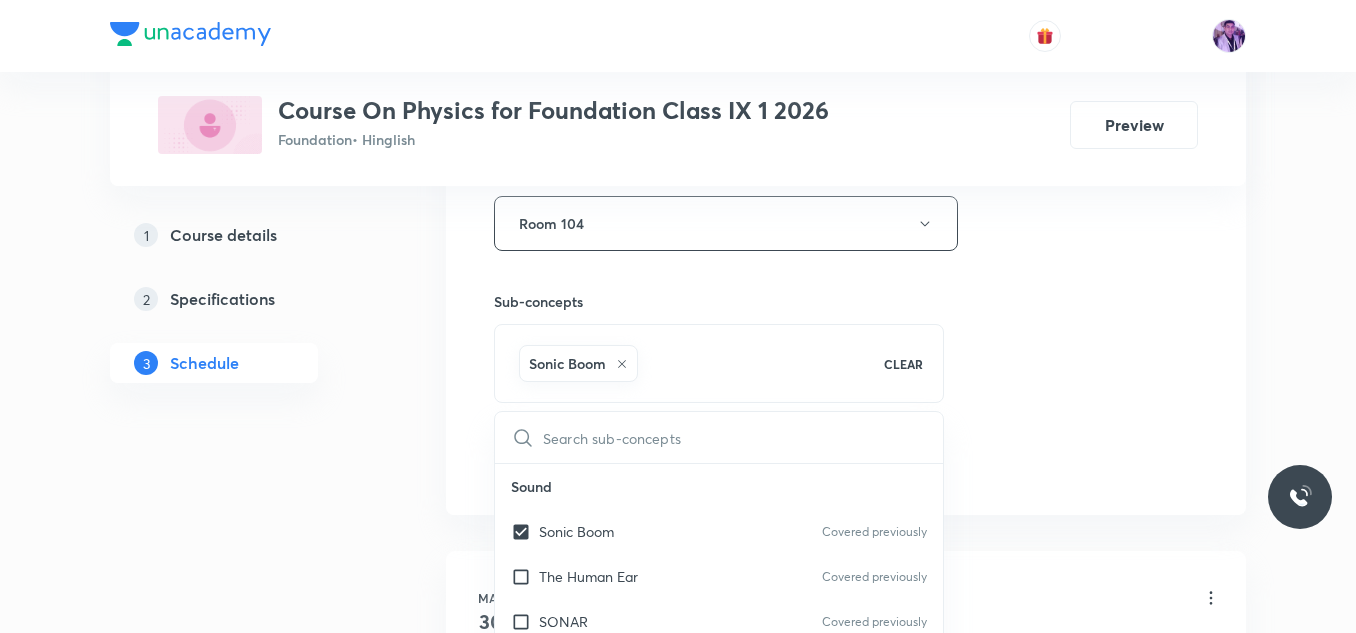 click on "Plus Courses Course On Physics for Foundation Class IX 1 2026 Foundation • Hinglish Preview 1 Course details 2 Specifications 3 Schedule Schedule 22 classes Session 23 Live class Session title 24/99 Force and Laws of Motion ​ Schedule for [DATE], [TIME] ​ Duration (in minutes) [DURATION] ​ Session type Online Offline Room Room 104 Sub-concepts Sonic Boom CLEAR ​ Sound Sonic Boom Covered previously The Human Ear Covered previously SONAR Covered previously Ultrasound Covered previously Ultrasonic and Infrasonic Waves Audible Reverberation Echo Effect of Temperature on the Speed of Sound Speed of Sound in Different Medium Reflection of Sound Wave Motion Range of Hearing Characteristics of Sound Sound Needs a Material Medium for Its Propagation Propagation of Sound Production of Sound Waves Sound Wave Relation Between Frequency and Time Period Wave Terminology Classification of Waves Electricity Static and Current Electricity Colour Coding of Wires Earthing Hazards of Electricity Ring System Cell SHM" at bounding box center (678, 1645) 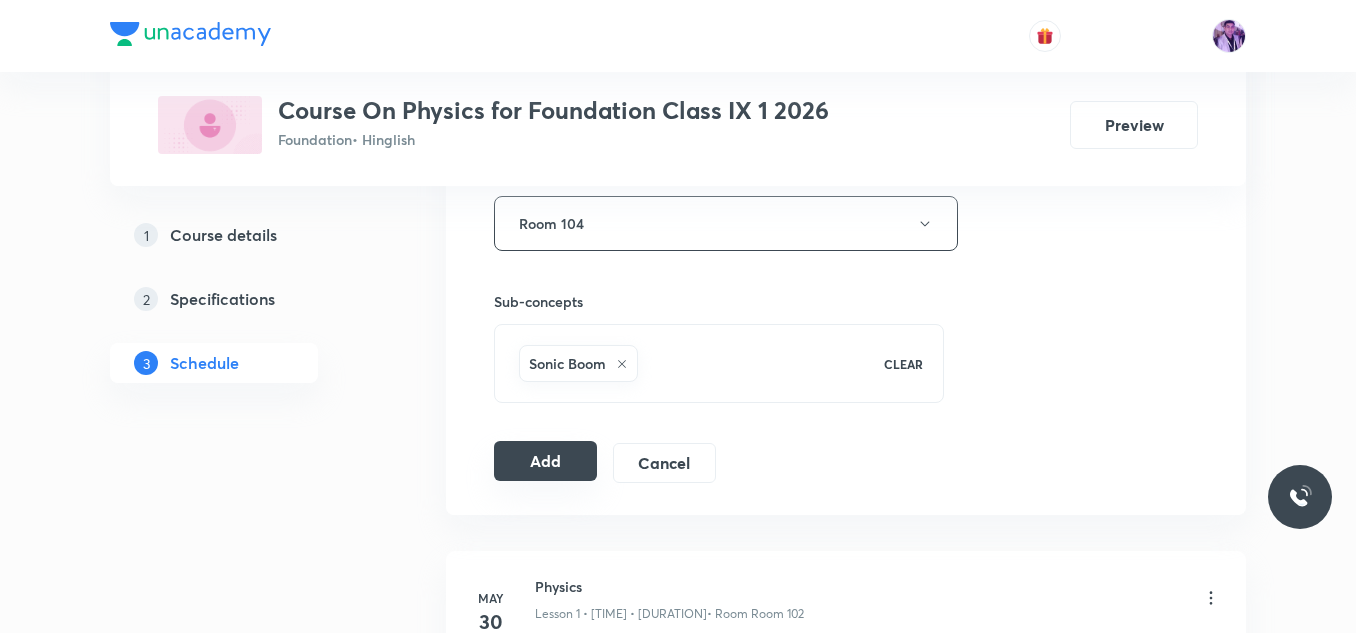click on "Add" at bounding box center [545, 461] 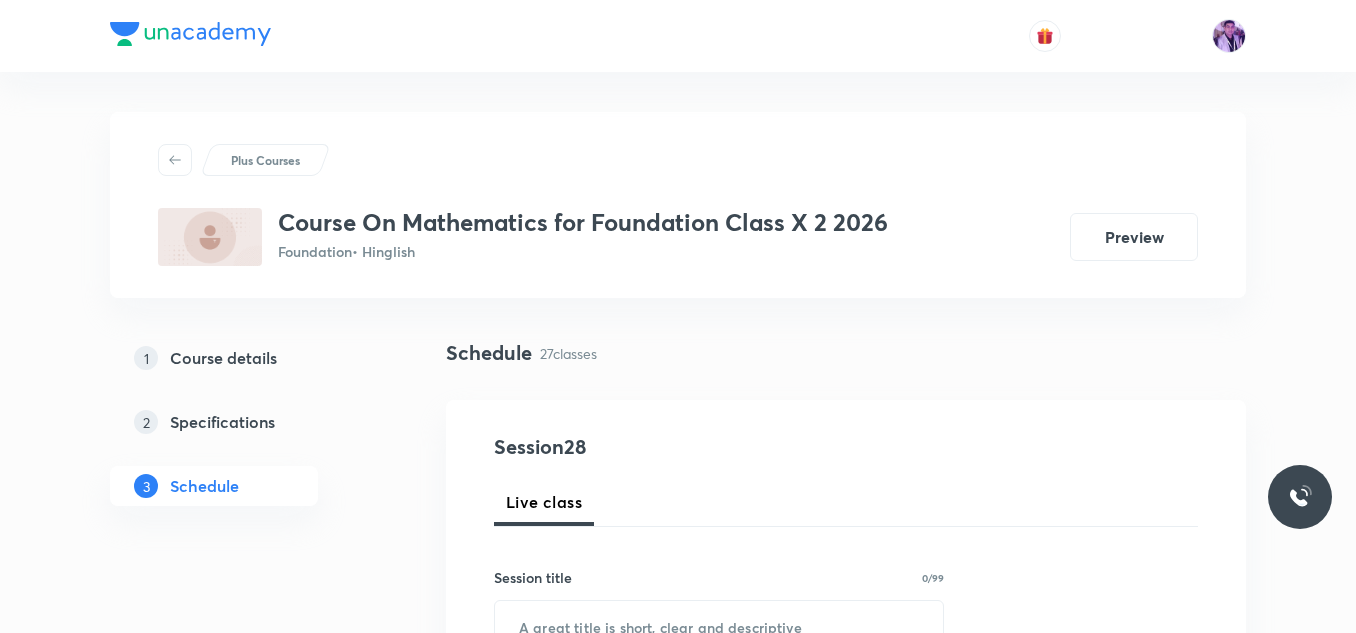 scroll, scrollTop: 0, scrollLeft: 0, axis: both 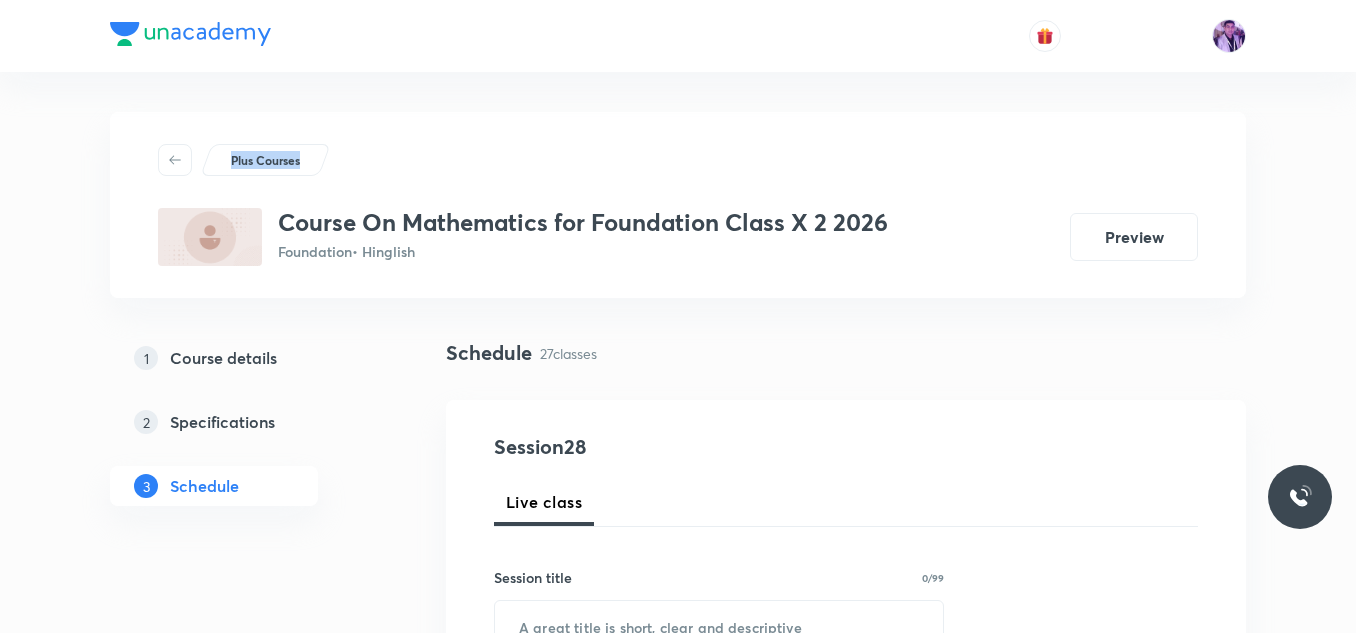 drag, startPoint x: 1351, startPoint y: 24, endPoint x: 1365, endPoint y: 105, distance: 82.20097 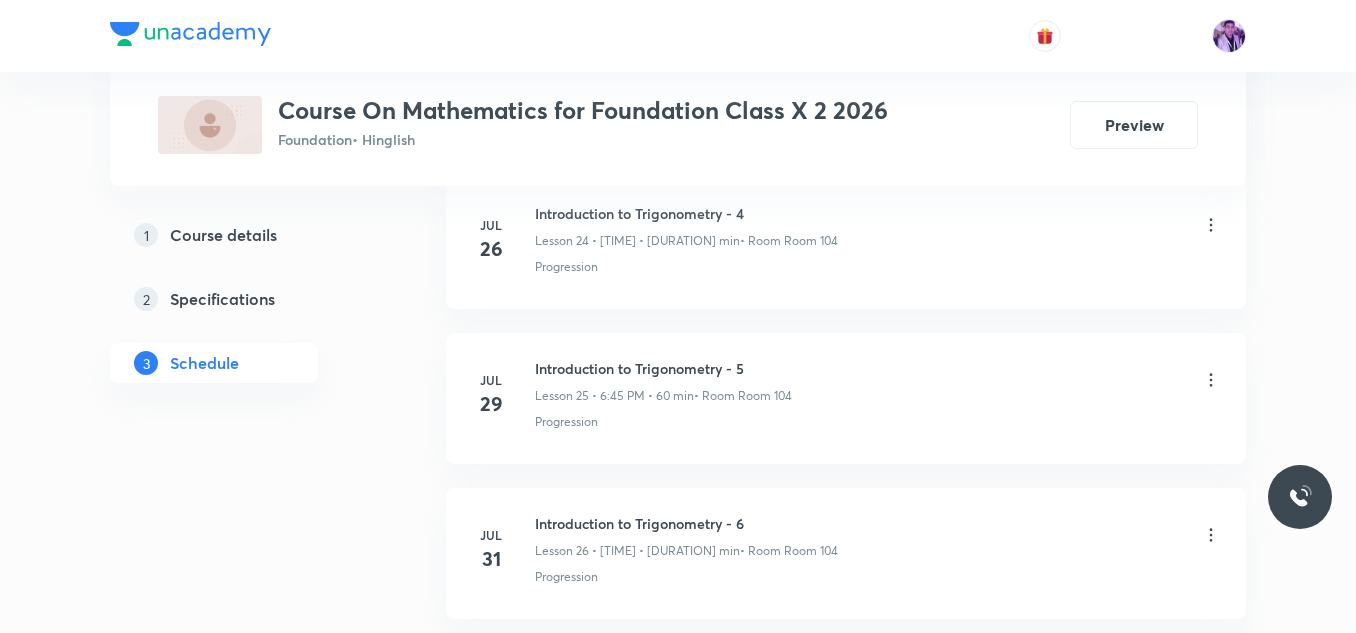 scroll, scrollTop: 5155, scrollLeft: 0, axis: vertical 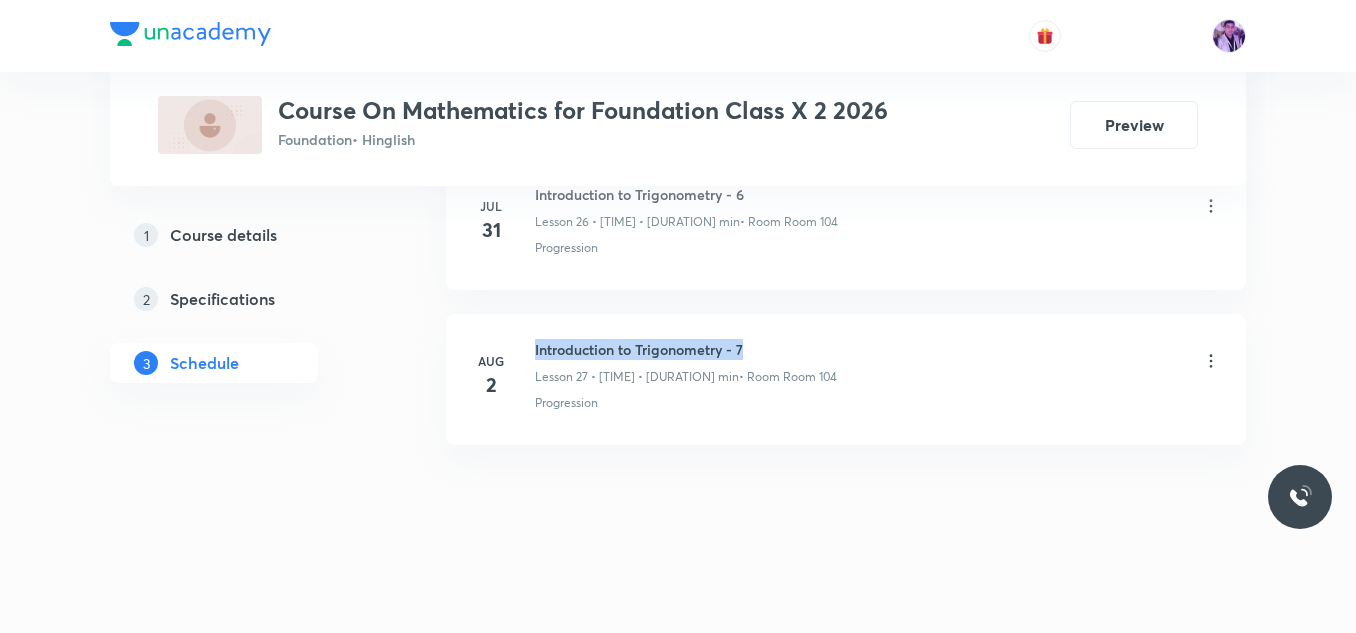 drag, startPoint x: 536, startPoint y: 346, endPoint x: 755, endPoint y: 338, distance: 219.14607 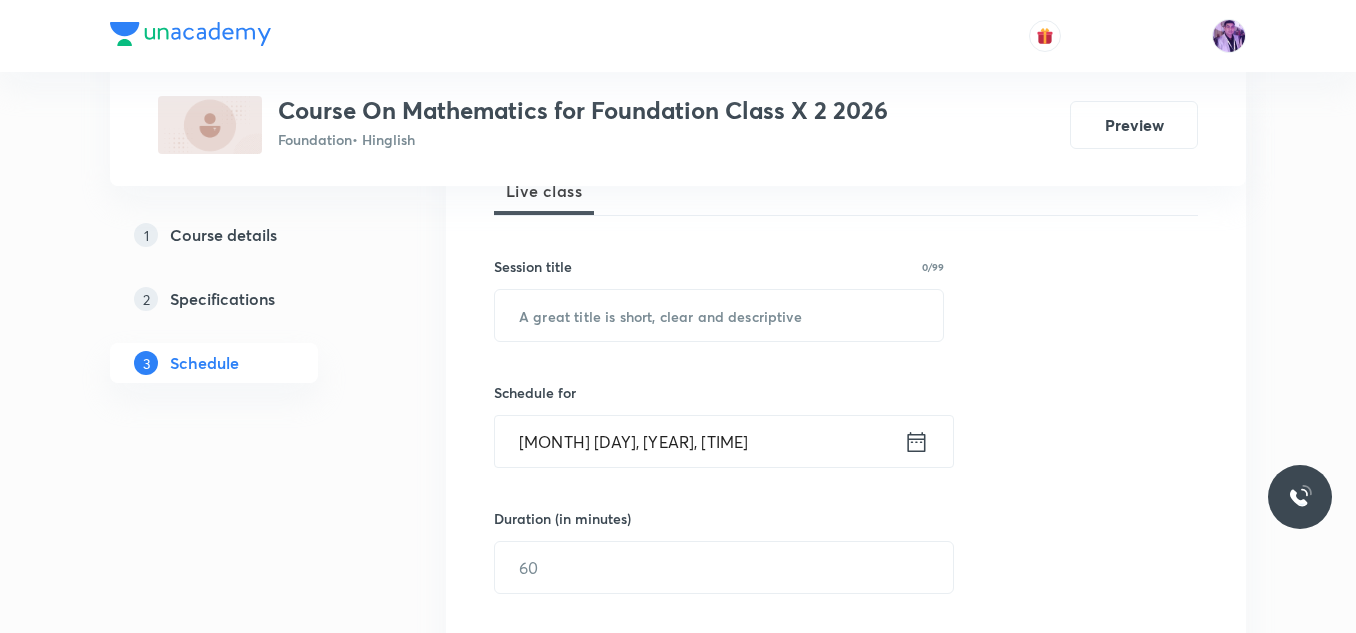 scroll, scrollTop: 319, scrollLeft: 0, axis: vertical 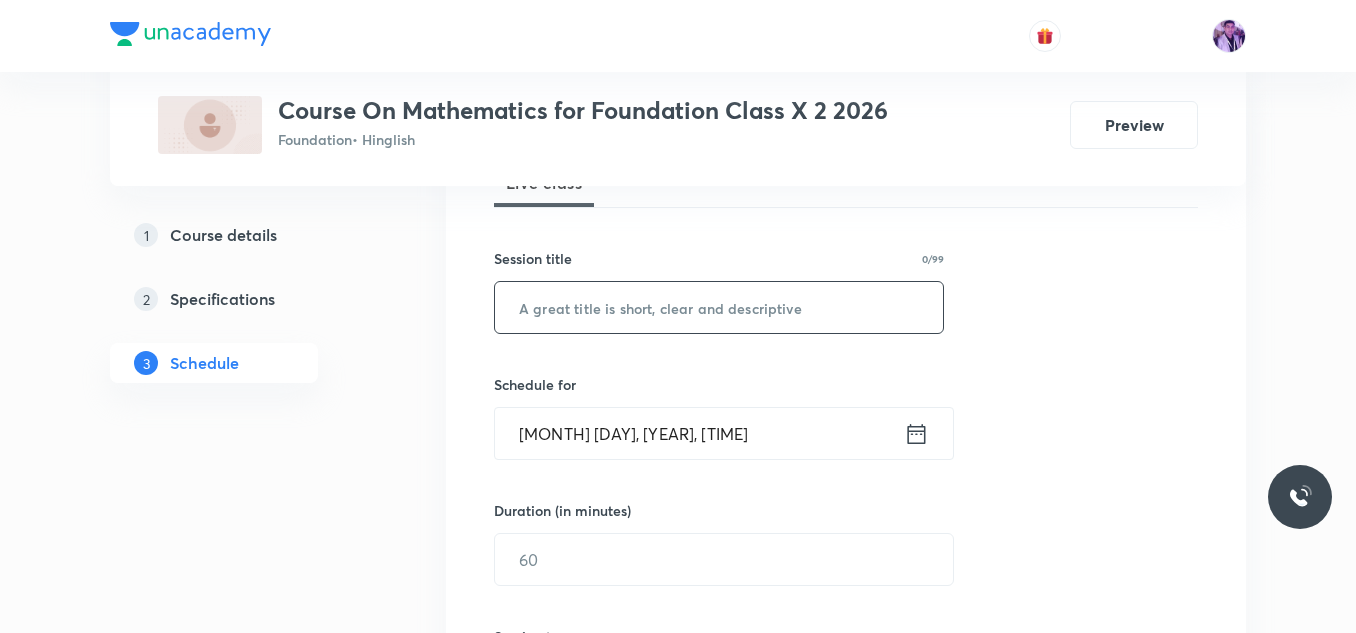 click at bounding box center (719, 307) 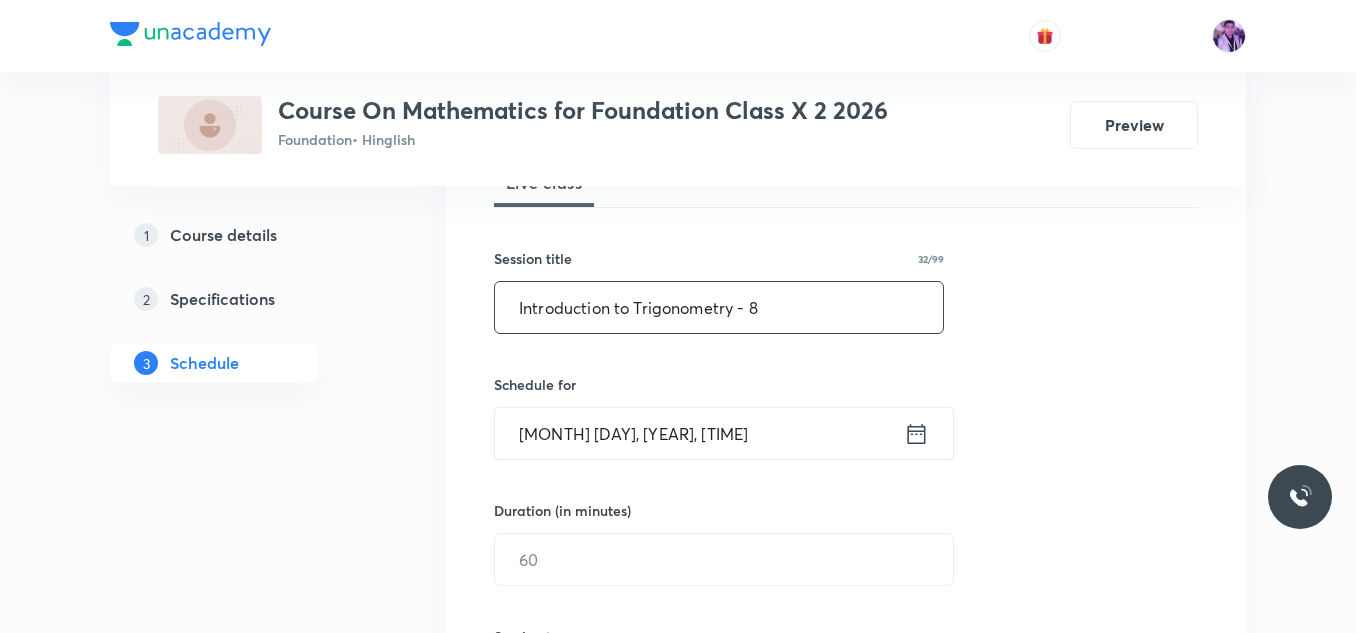 type on "Introduction to Trigonometry - 8" 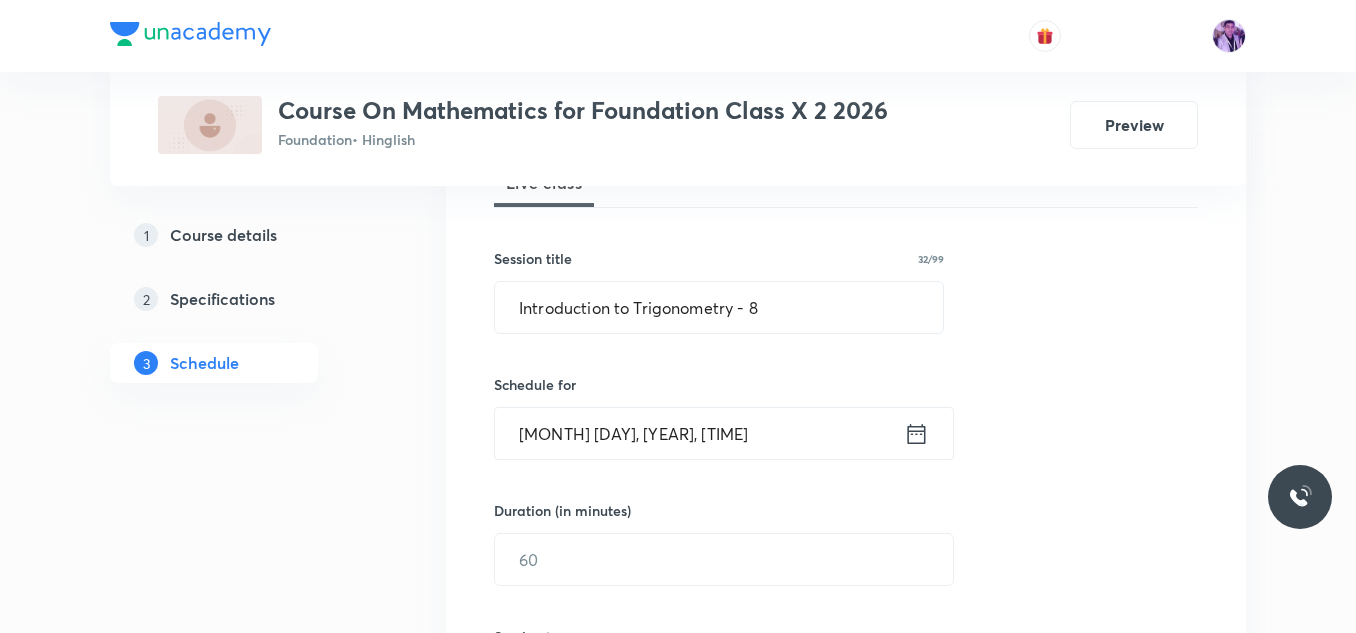 click on "Aug 4, 2025, 1:07 PM" at bounding box center [699, 433] 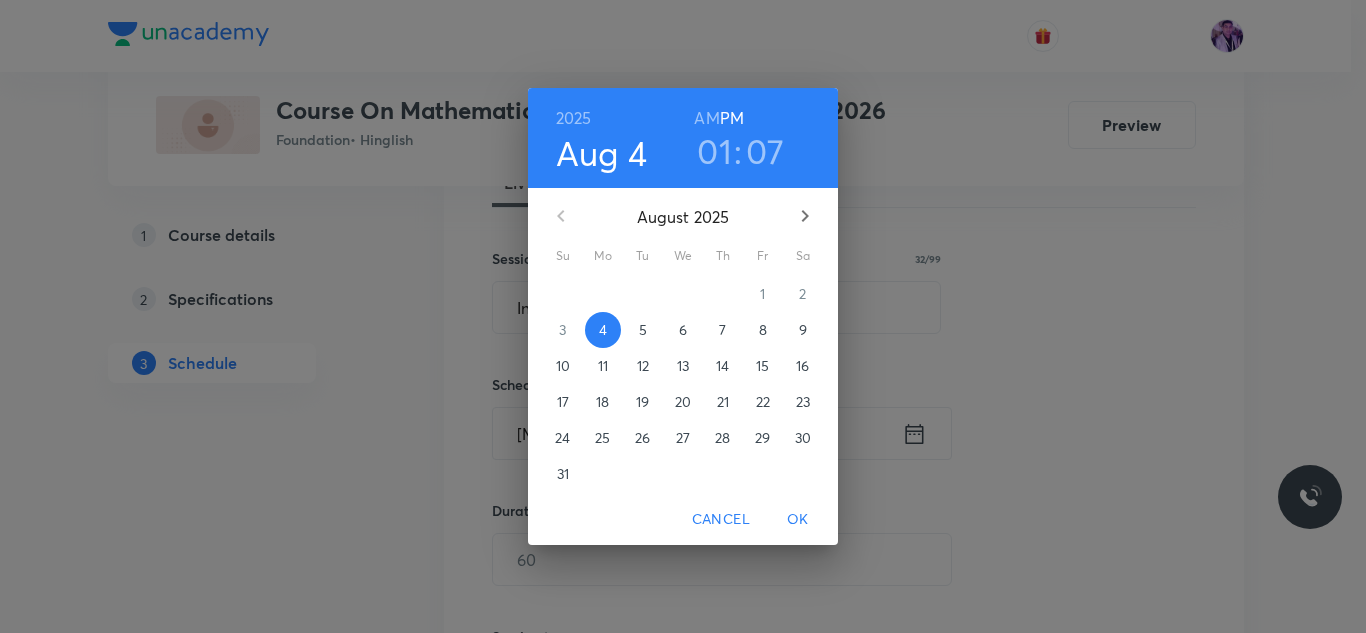 click on "01" at bounding box center [714, 151] 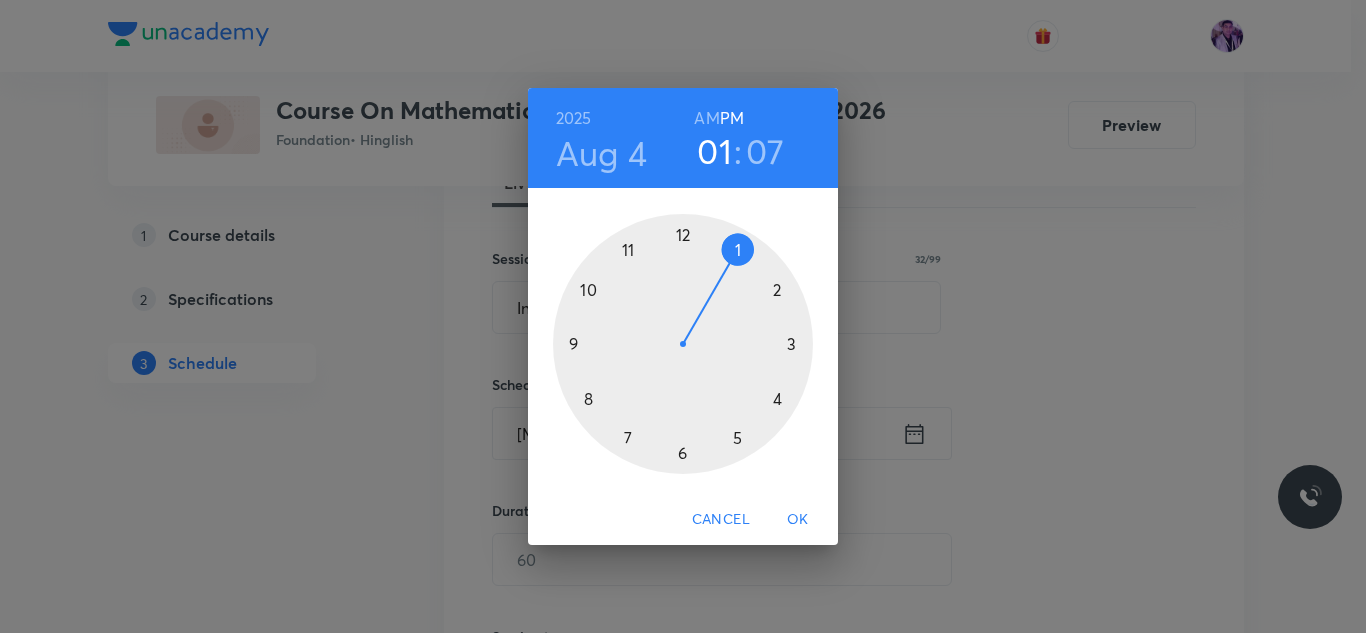 click at bounding box center [683, 344] 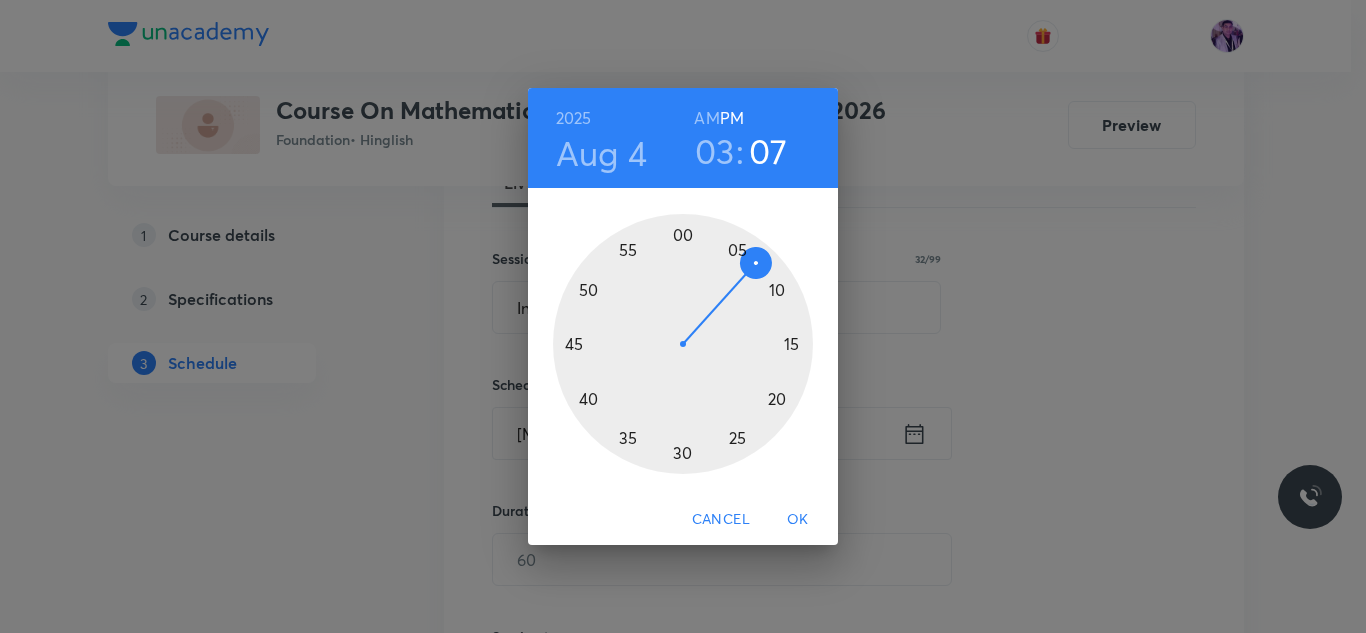 click at bounding box center [683, 344] 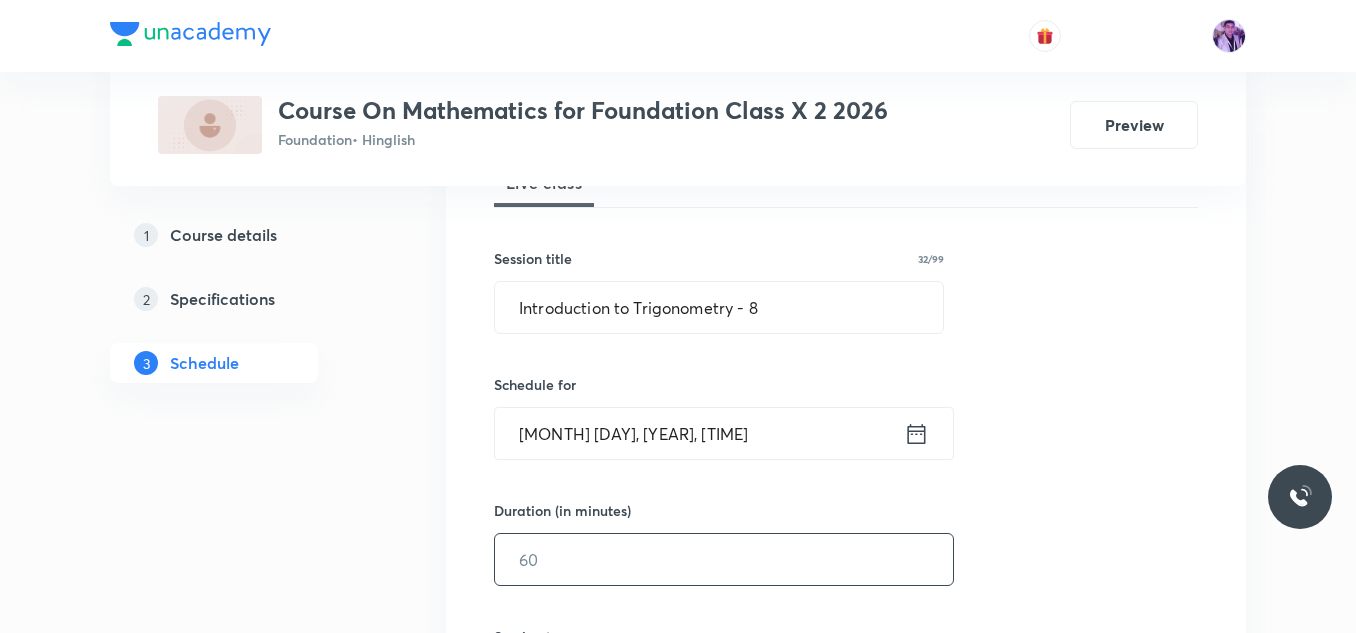 click at bounding box center [724, 559] 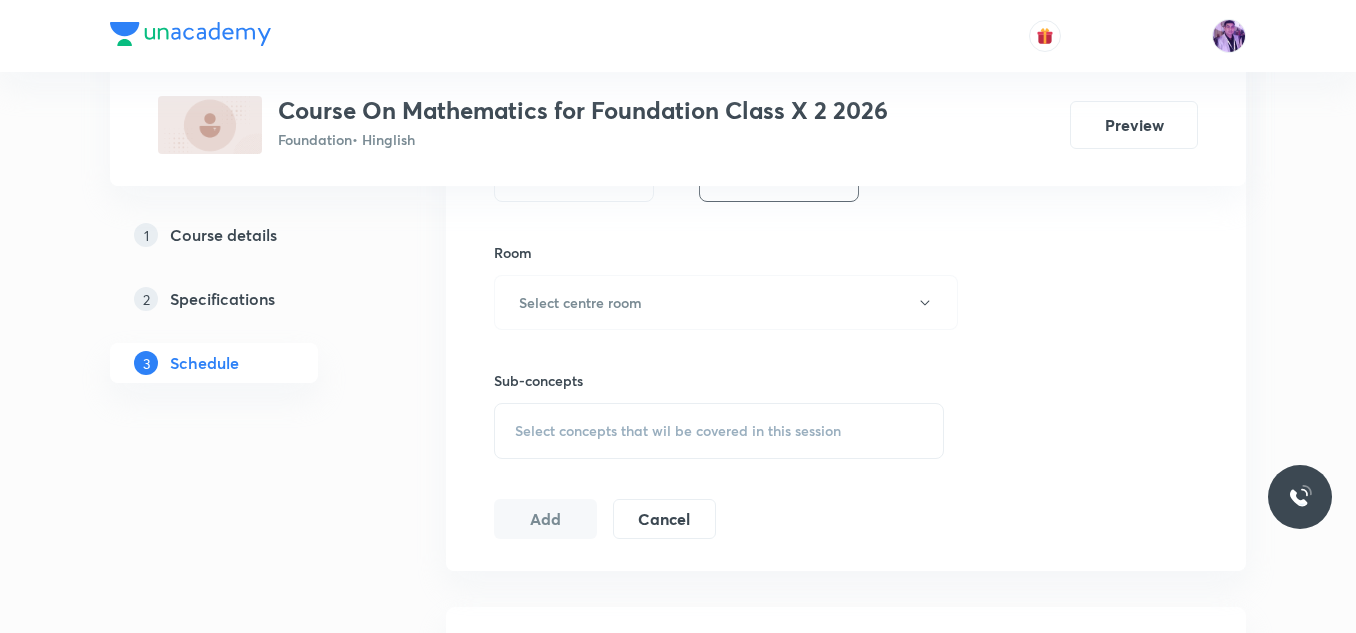 scroll, scrollTop: 841, scrollLeft: 0, axis: vertical 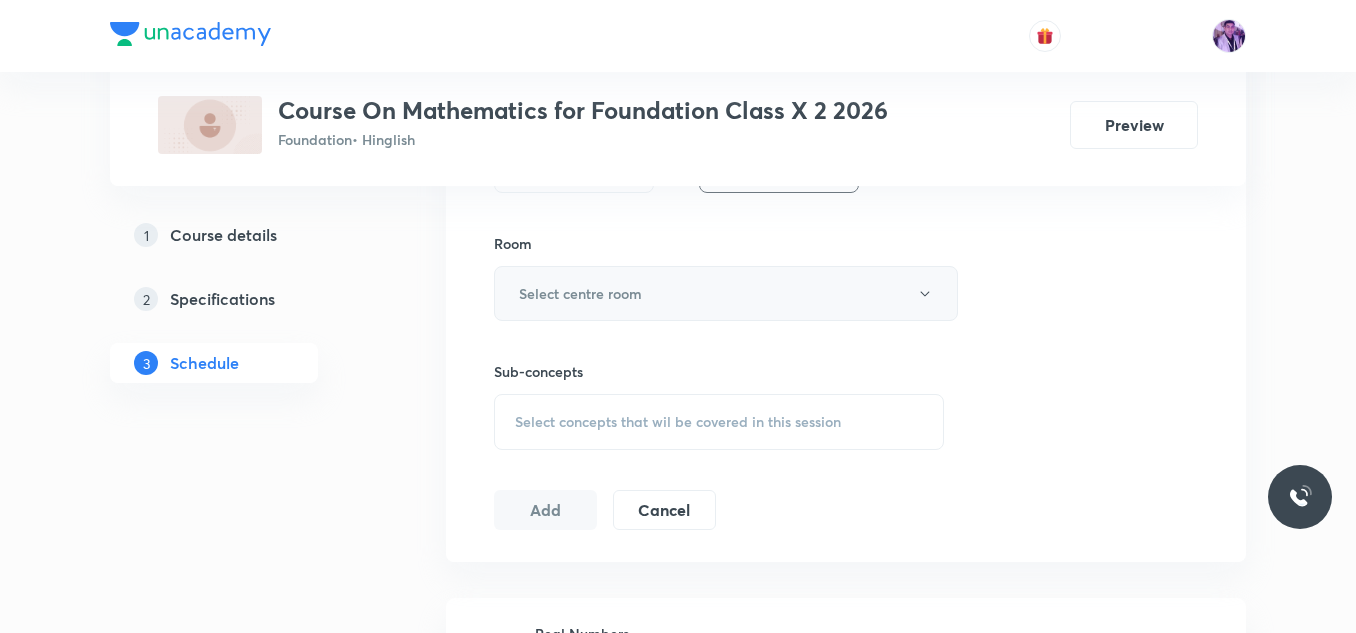 type on "55" 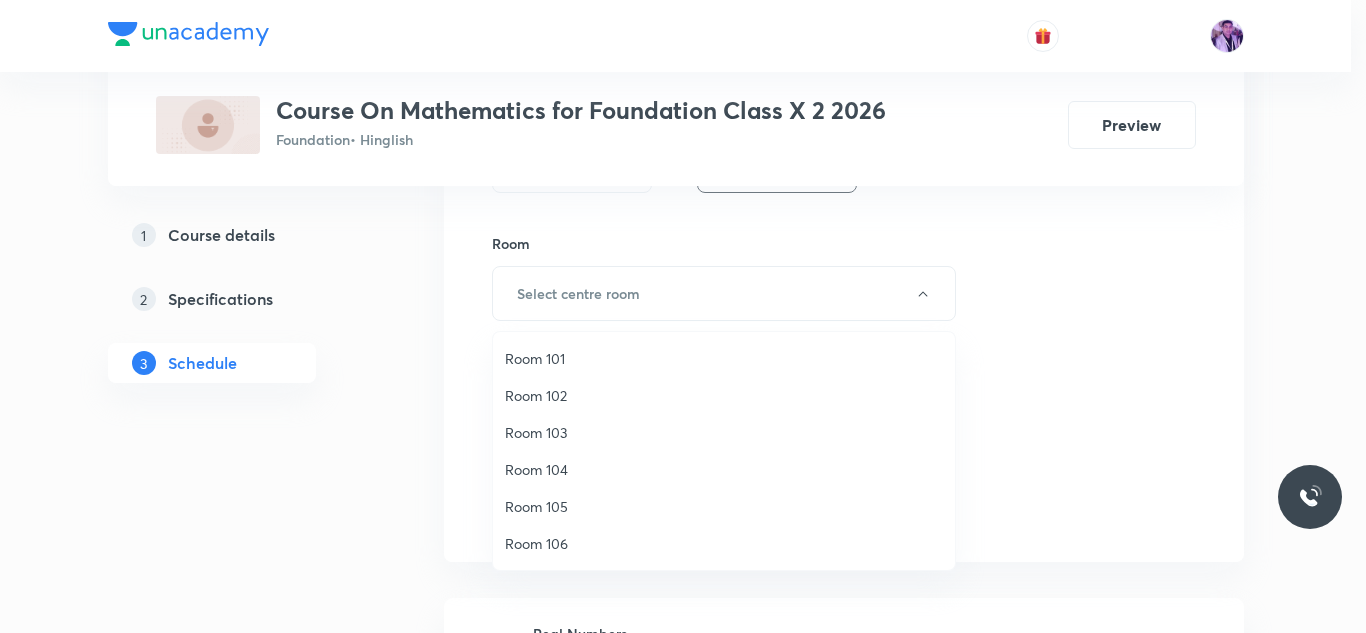 click on "Room 105" at bounding box center [724, 506] 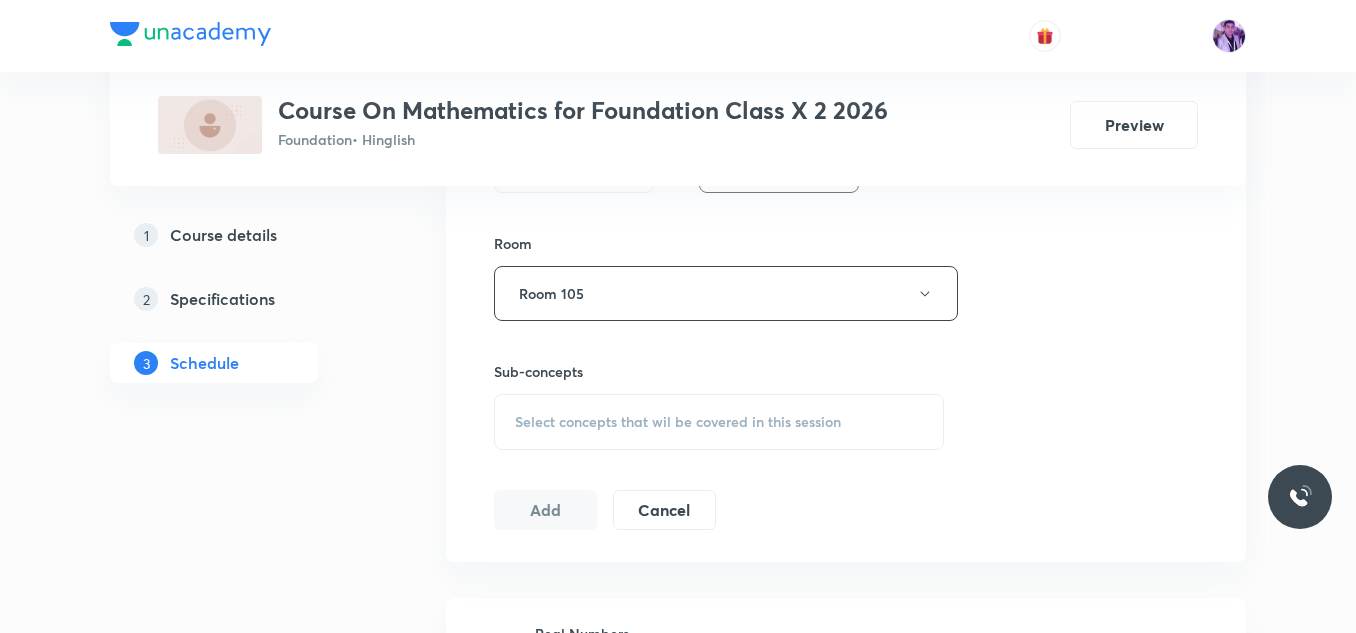 click on "Select concepts that wil be covered in this session" at bounding box center [678, 422] 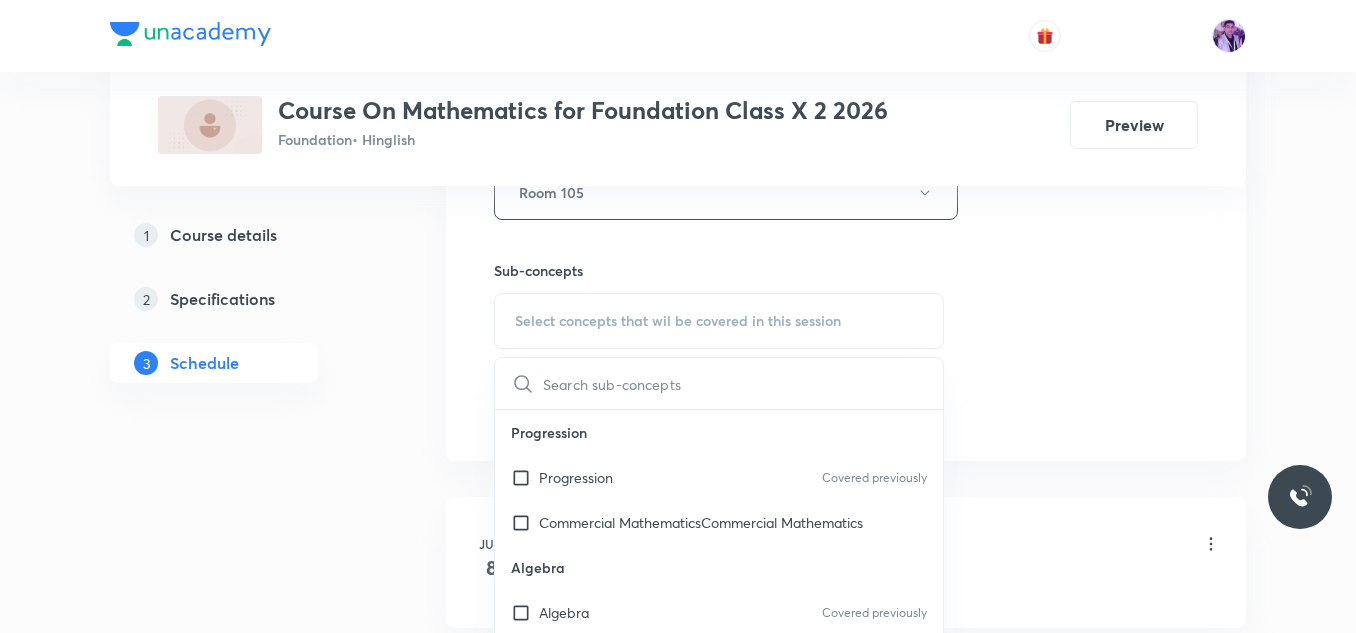 scroll, scrollTop: 951, scrollLeft: 0, axis: vertical 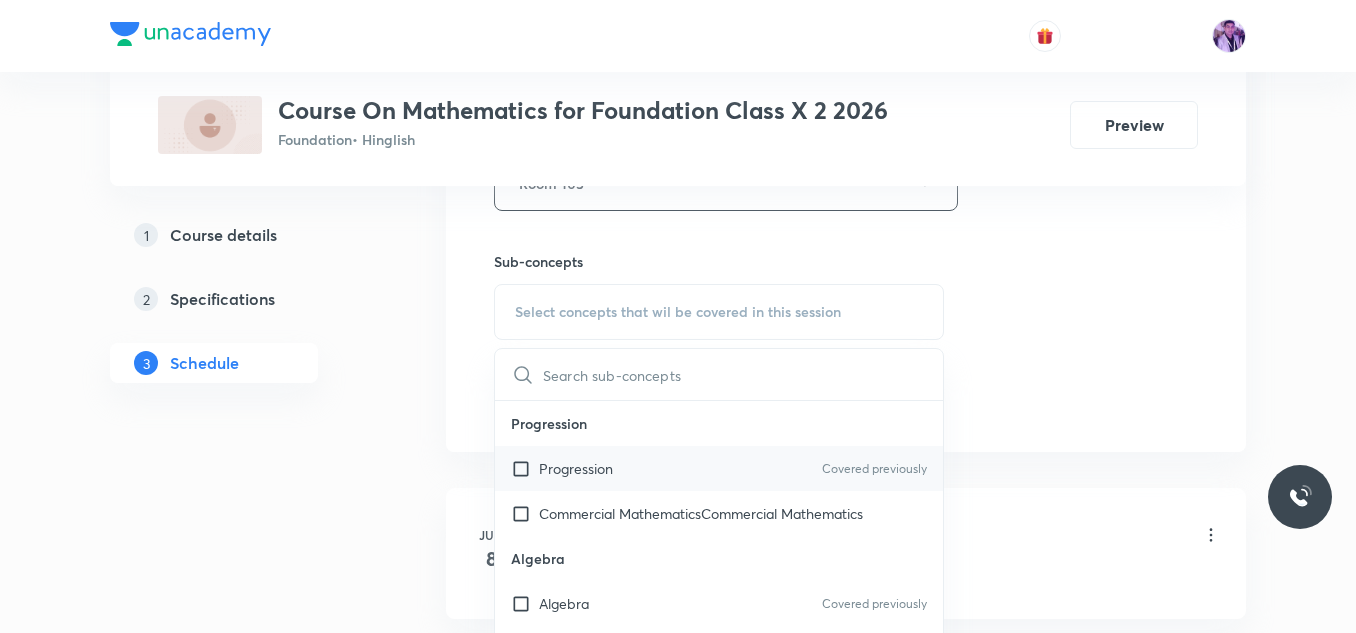 click on "Progression Covered previously" at bounding box center [719, 468] 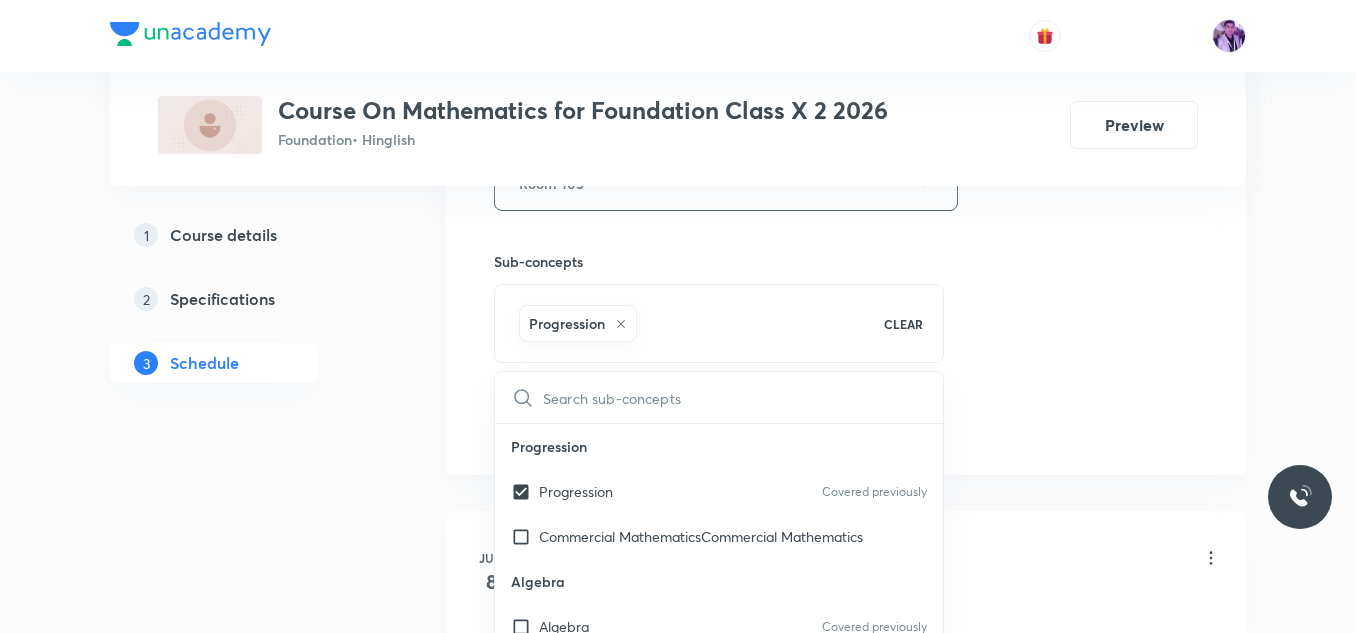 click on "Plus Courses Course On Mathematics for Foundation Class X 2 2026 Foundation  • Hinglish Preview 1 Course details 2 Specifications 3 Schedule Schedule 27  classes Session  28 Live class Session title 32/99 Introduction to Trigonometry - 8 ​ Schedule for Aug 4, 2025, 3:05 PM ​ Duration (in minutes) 55 ​   Session type Online Offline Room Room 105 Sub-concepts Progression CLEAR ​ Progression Progression Covered previously Commercial MathematicsCommercial Mathematics Algebra Algebra Covered previously Mensuration Mensuration Geometry Geometry Number Systems Number Systems Covered previously Commercial Mathematics Commercial Mathematics Trigonometry Trigonometry Covered previously Statistics and Probability Statistics and Probability Number System Rational Numbers Exponents and Powers Square and Square Roots Cube and Cube Roots Playing With Numbers Number System Algebra Linear Equation in One Variables Algebraic Expression Factorization Direct and Inverse Proportion Direct Proportion Inverse Proportion 8" at bounding box center [678, 1992] 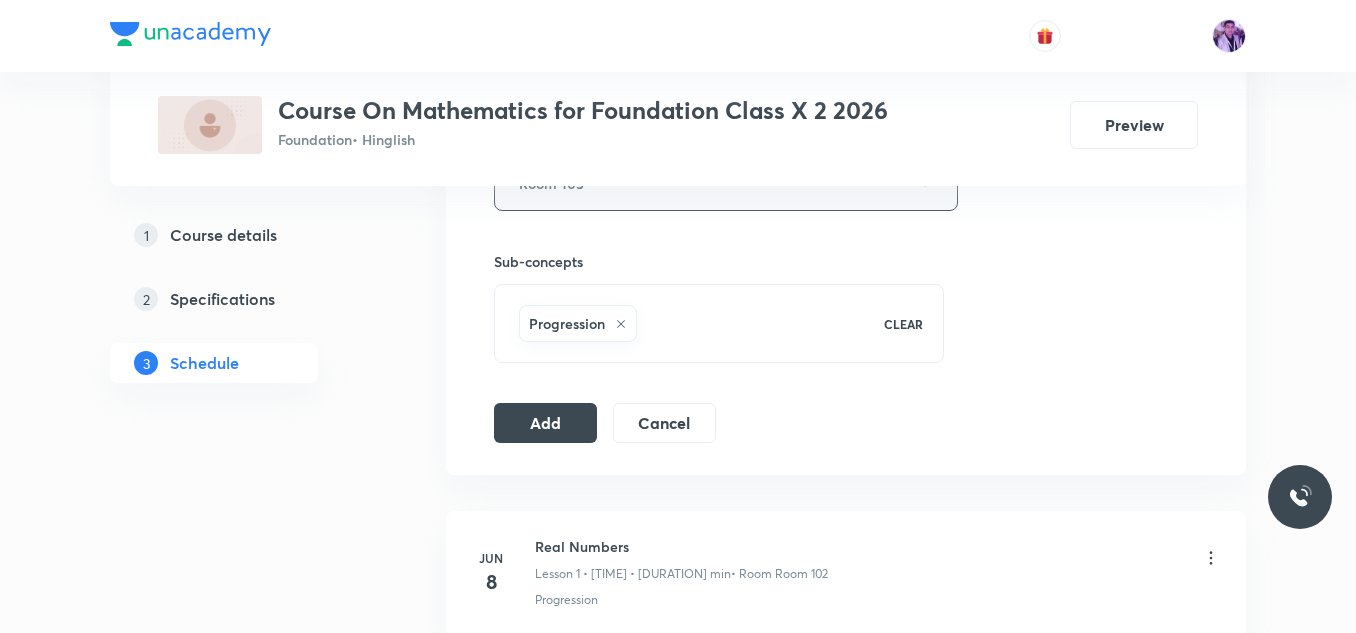 click on "Room 105" at bounding box center (726, 183) 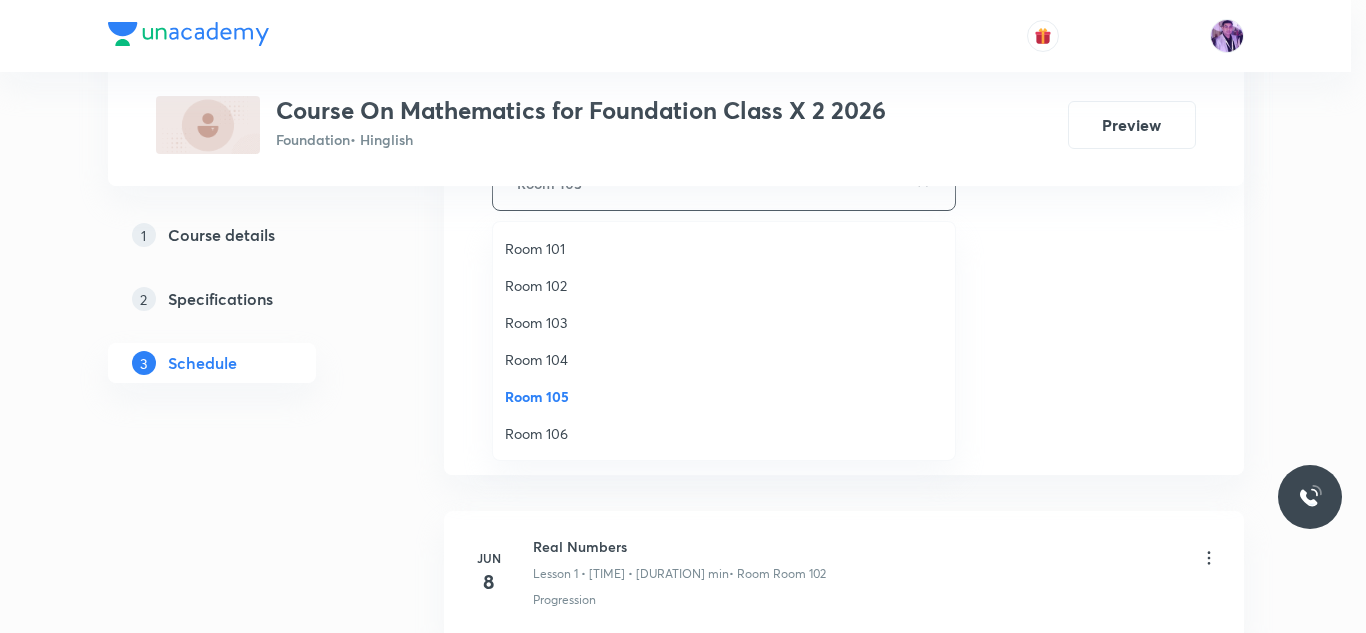 click on "Room 102" at bounding box center [724, 285] 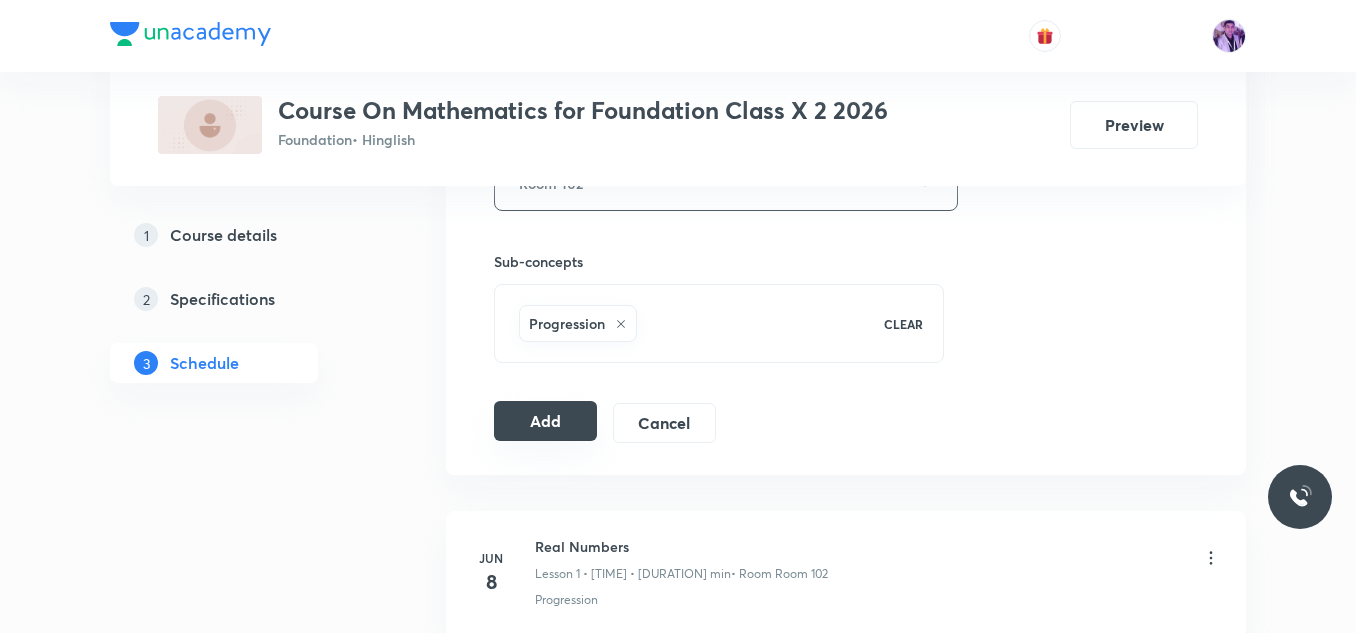 click on "Add" at bounding box center [545, 421] 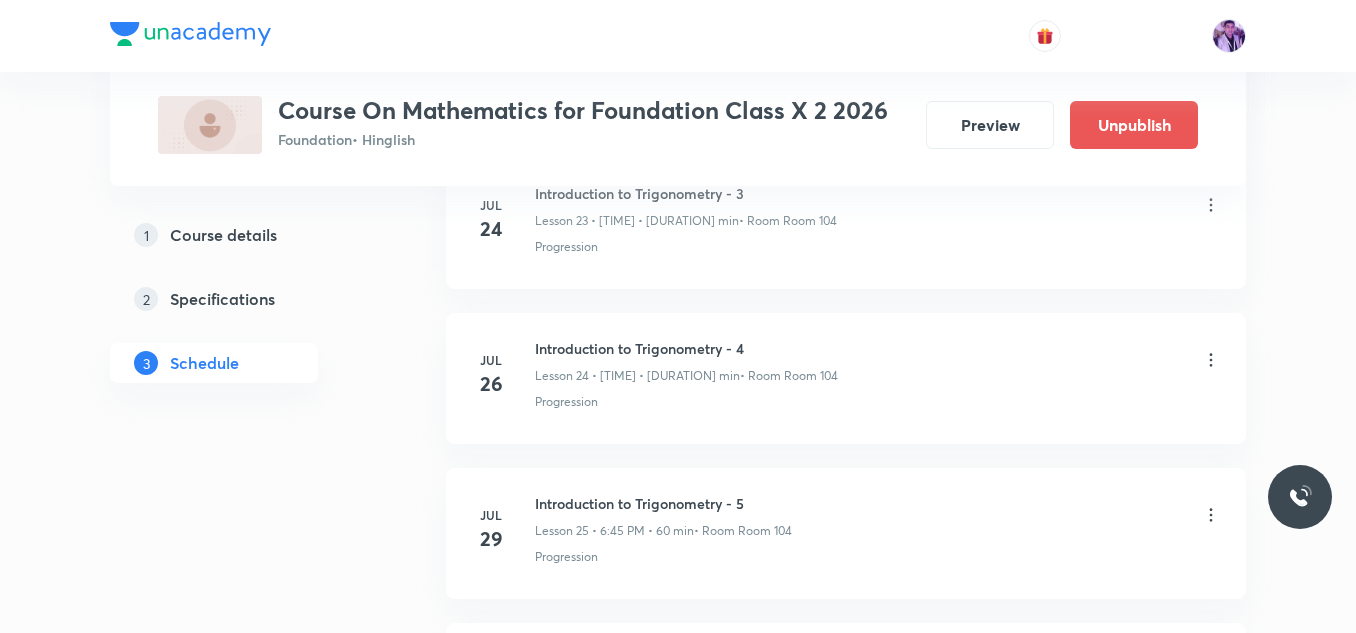 scroll, scrollTop: 4391, scrollLeft: 0, axis: vertical 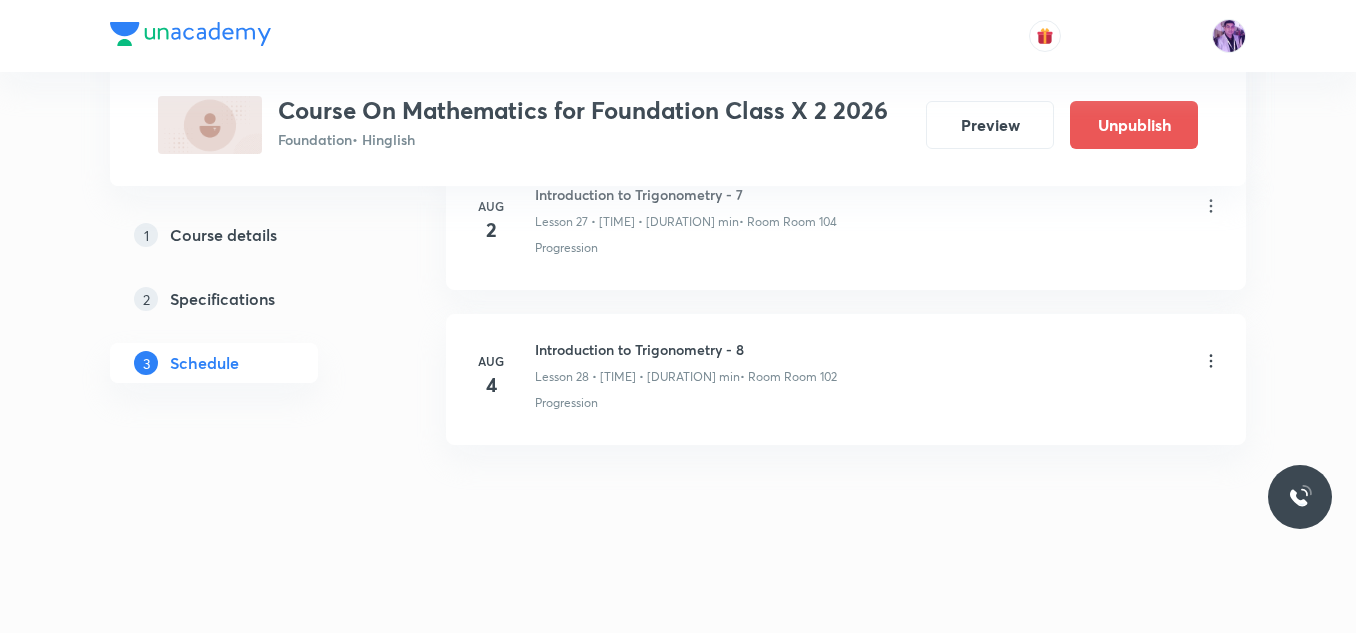 click 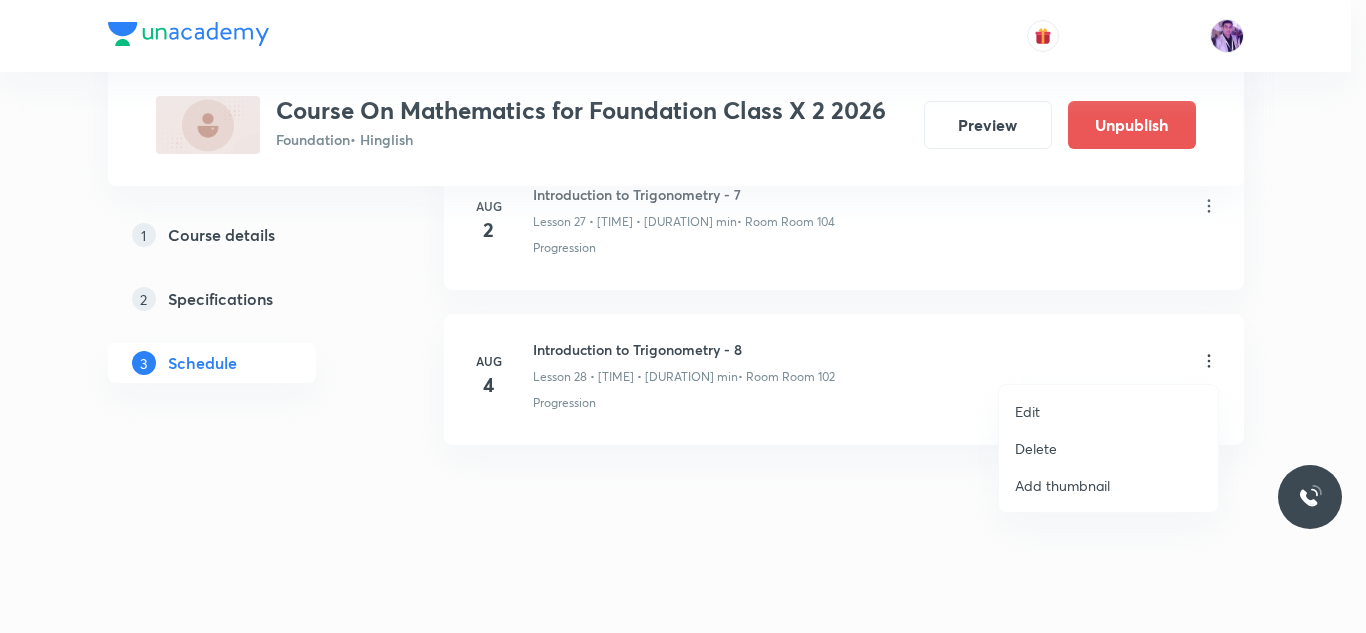 click on "Delete" at bounding box center (1108, 448) 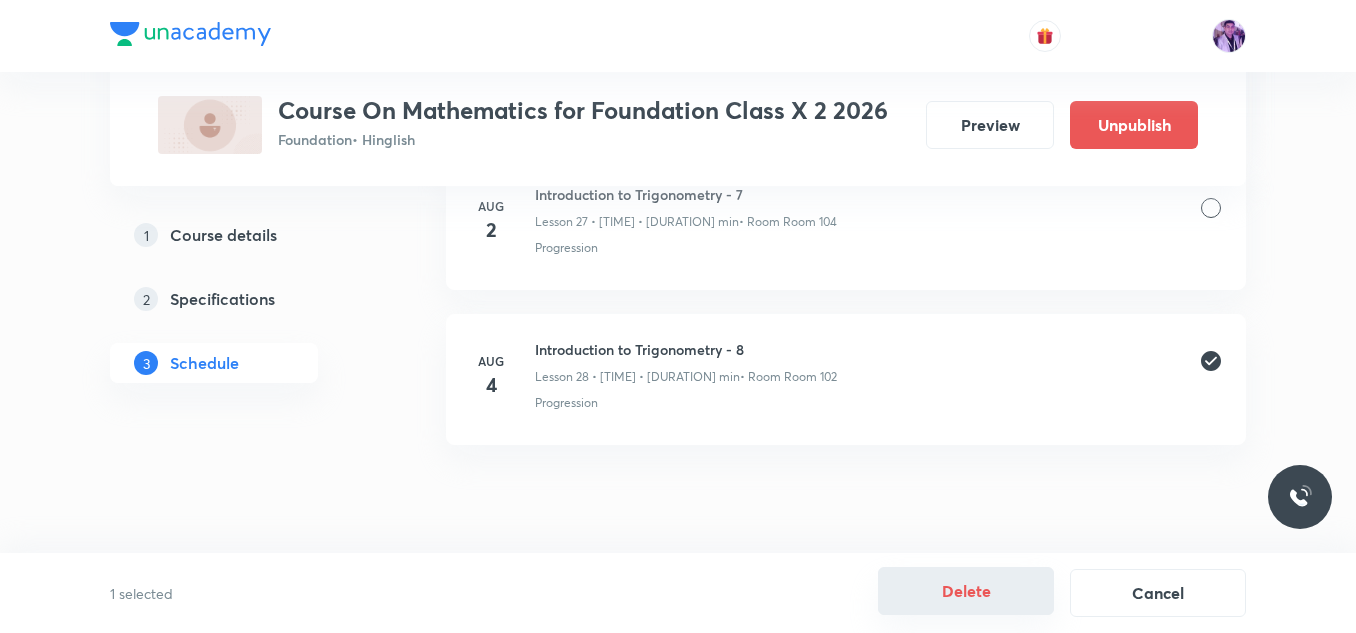 click on "Delete" at bounding box center (966, 591) 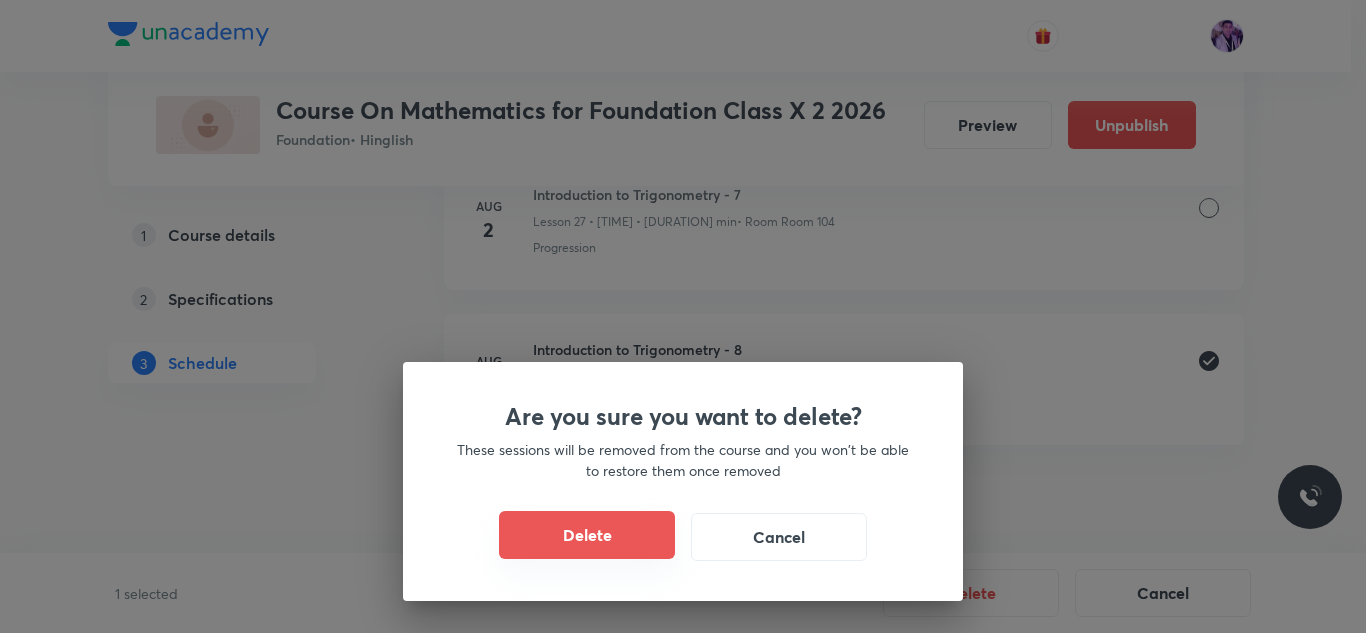 click on "Delete" at bounding box center [587, 535] 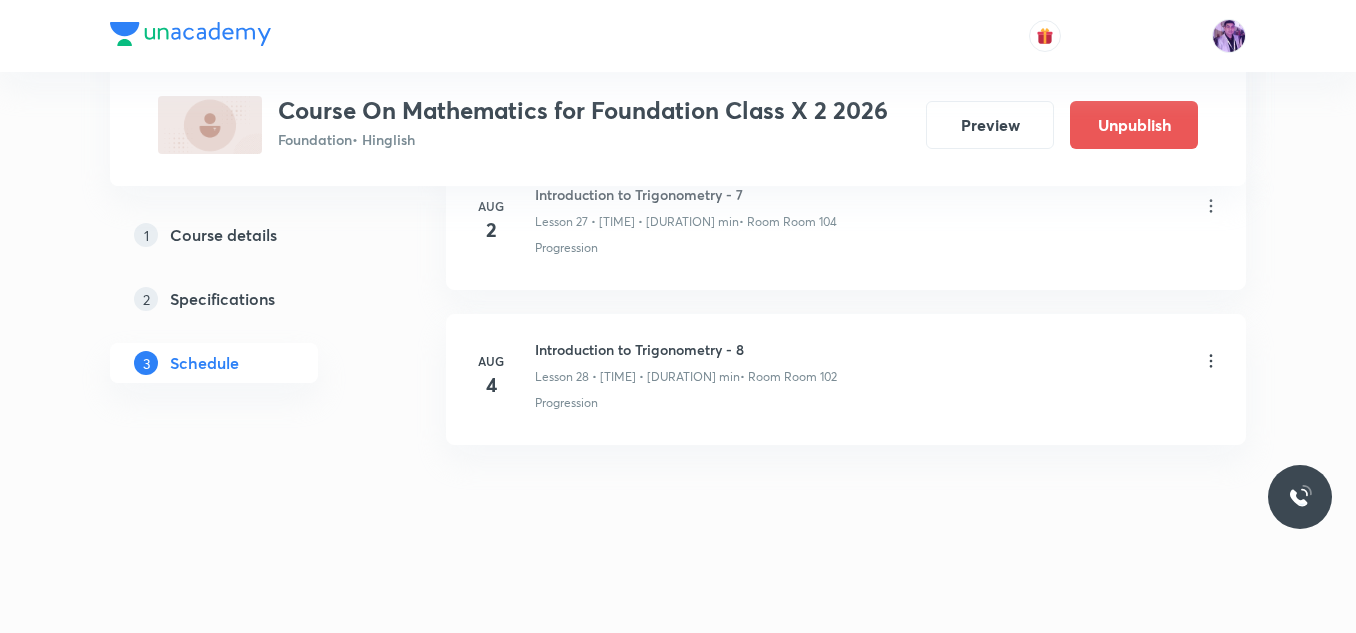 scroll, scrollTop: 4236, scrollLeft: 0, axis: vertical 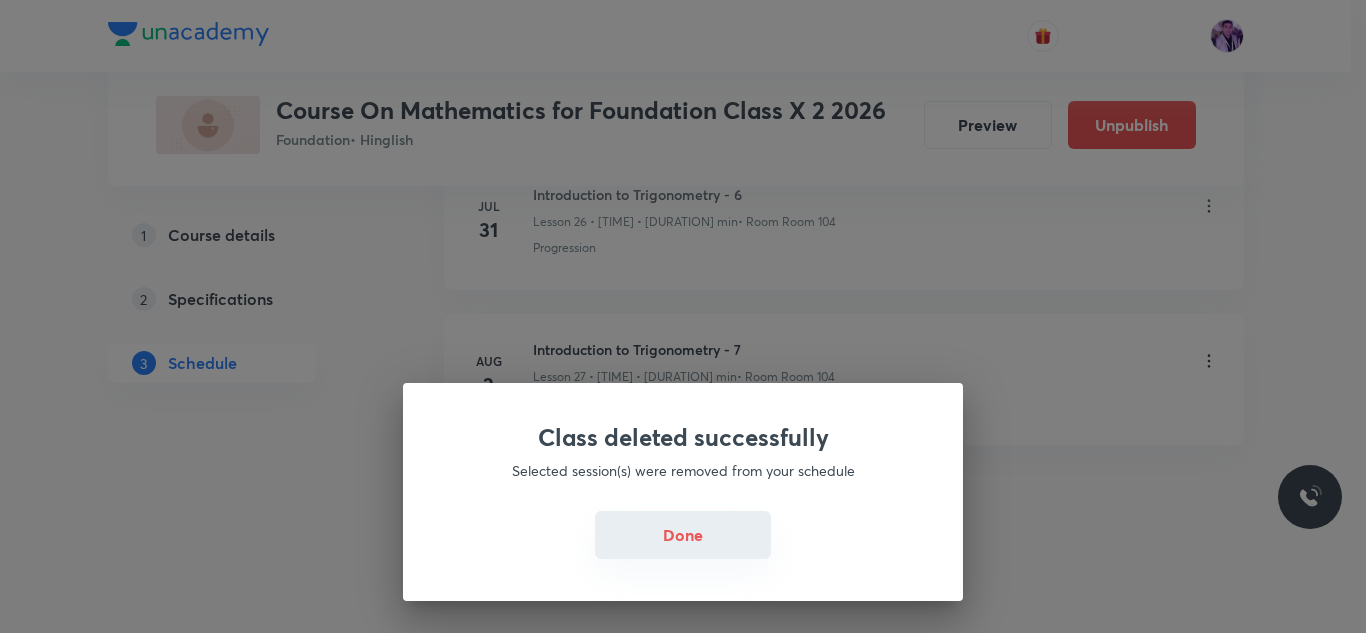 click on "Done" at bounding box center [683, 535] 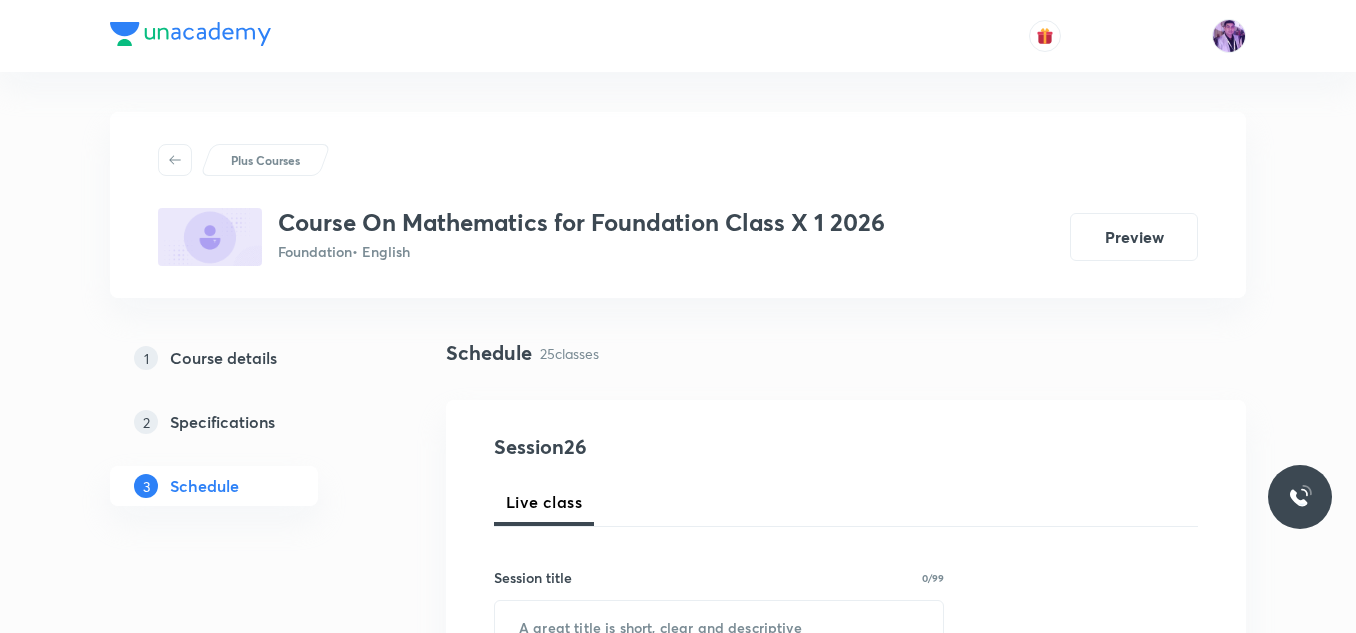 scroll, scrollTop: 0, scrollLeft: 0, axis: both 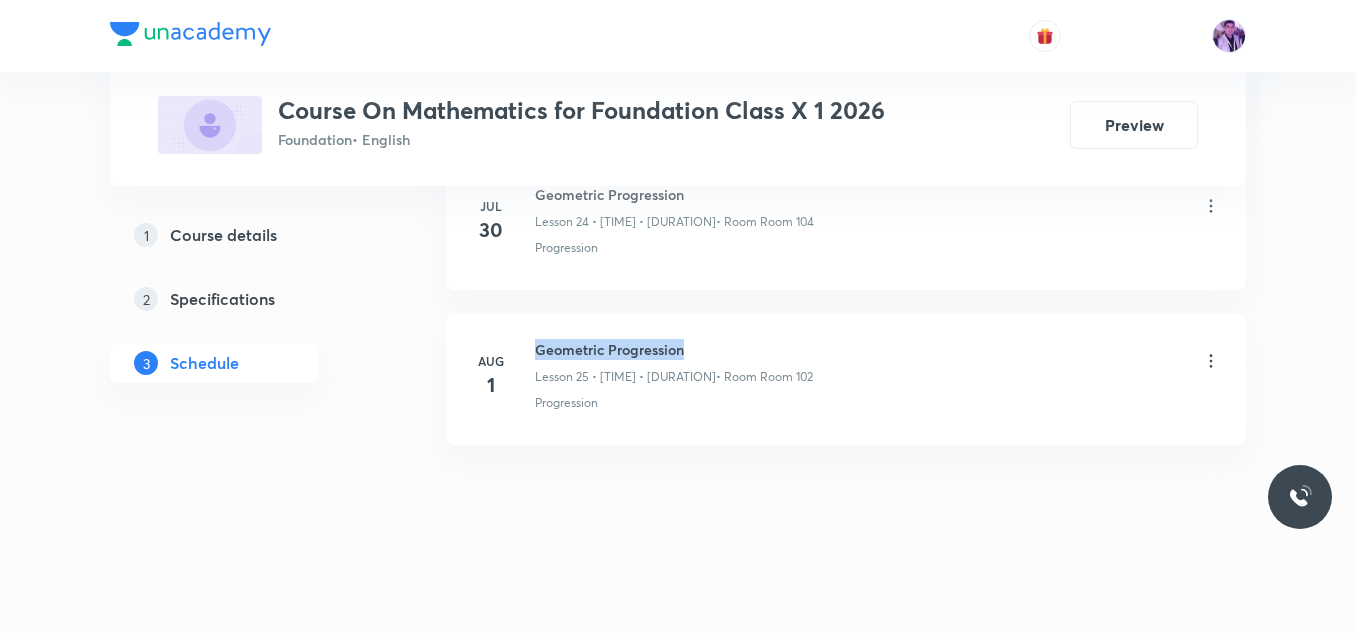 drag, startPoint x: 537, startPoint y: 344, endPoint x: 705, endPoint y: 347, distance: 168.02678 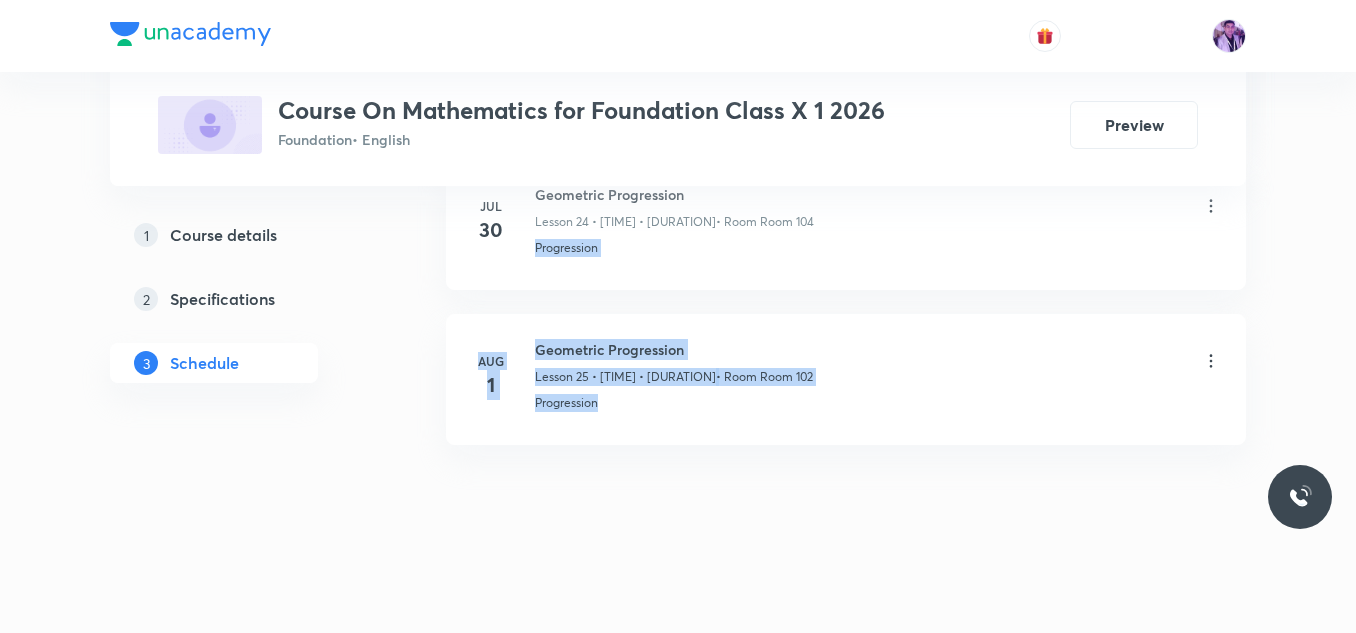 drag, startPoint x: 1341, startPoint y: 585, endPoint x: 1365, endPoint y: 138, distance: 447.64383 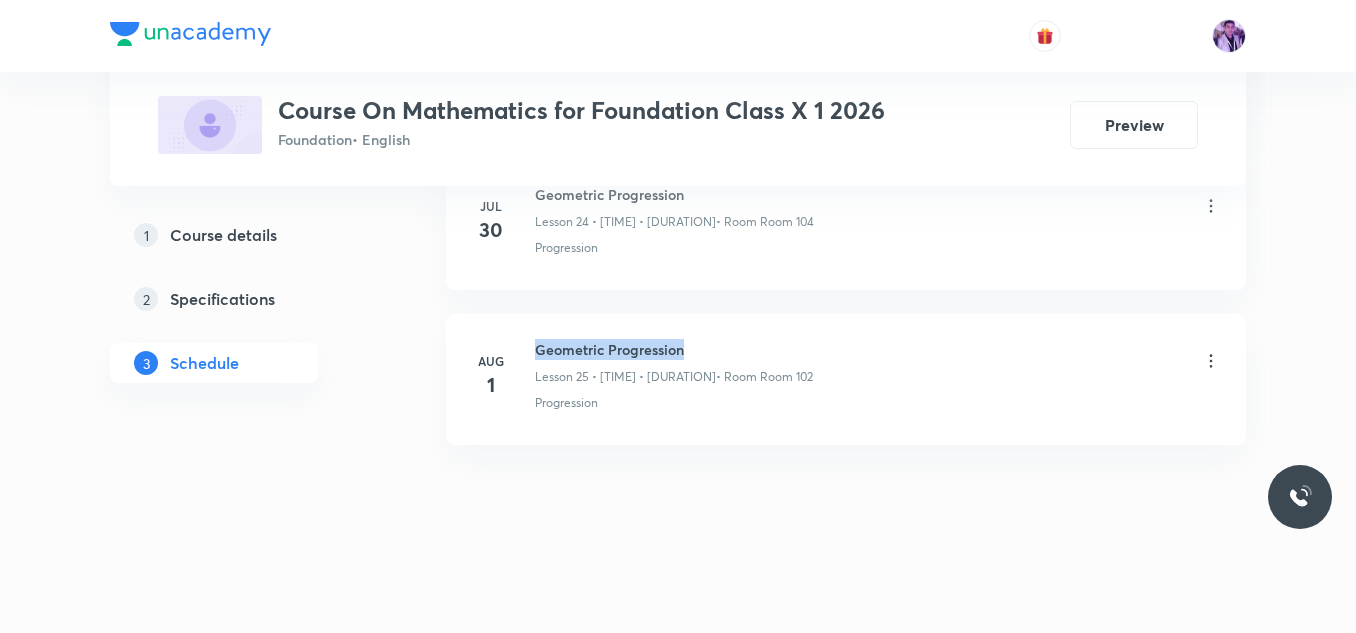 drag, startPoint x: 534, startPoint y: 347, endPoint x: 696, endPoint y: 336, distance: 162.37303 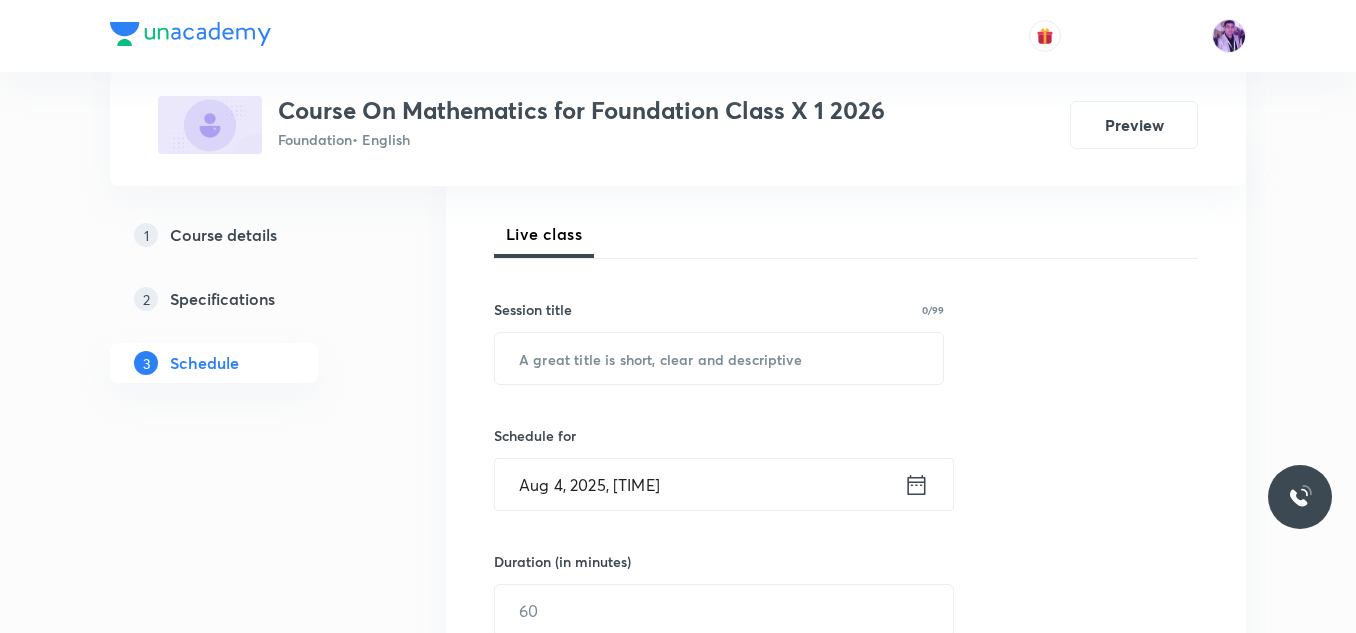scroll, scrollTop: 363, scrollLeft: 0, axis: vertical 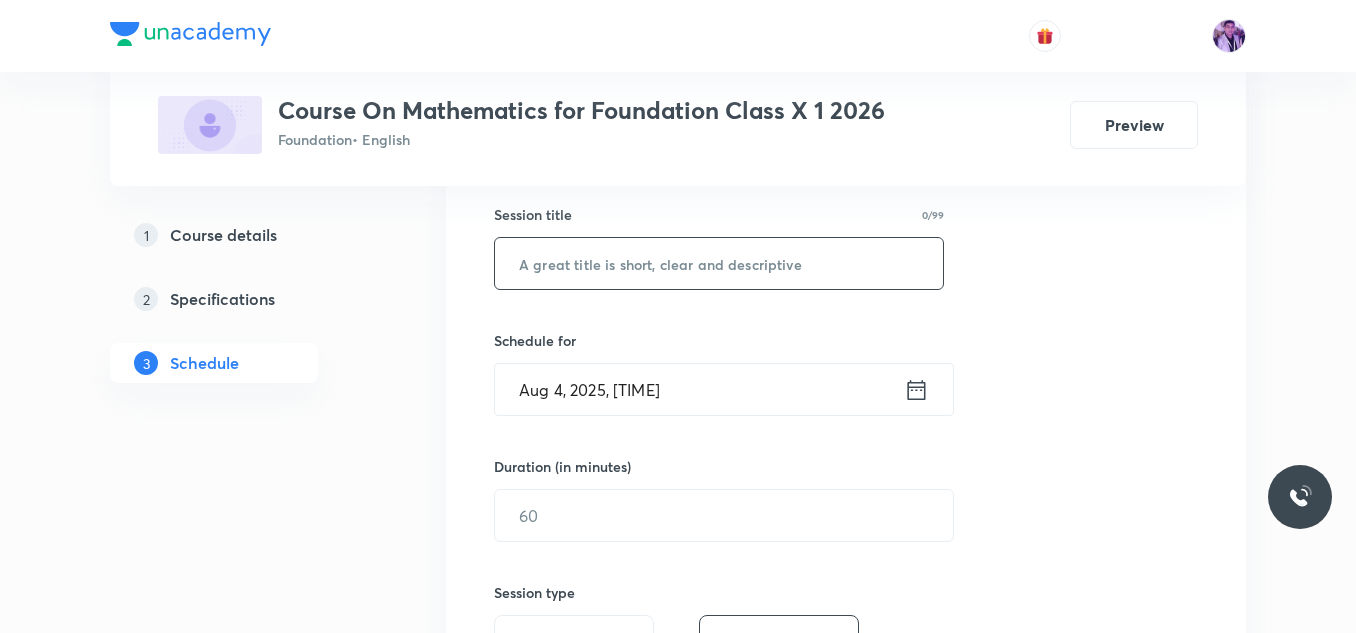 click at bounding box center [719, 263] 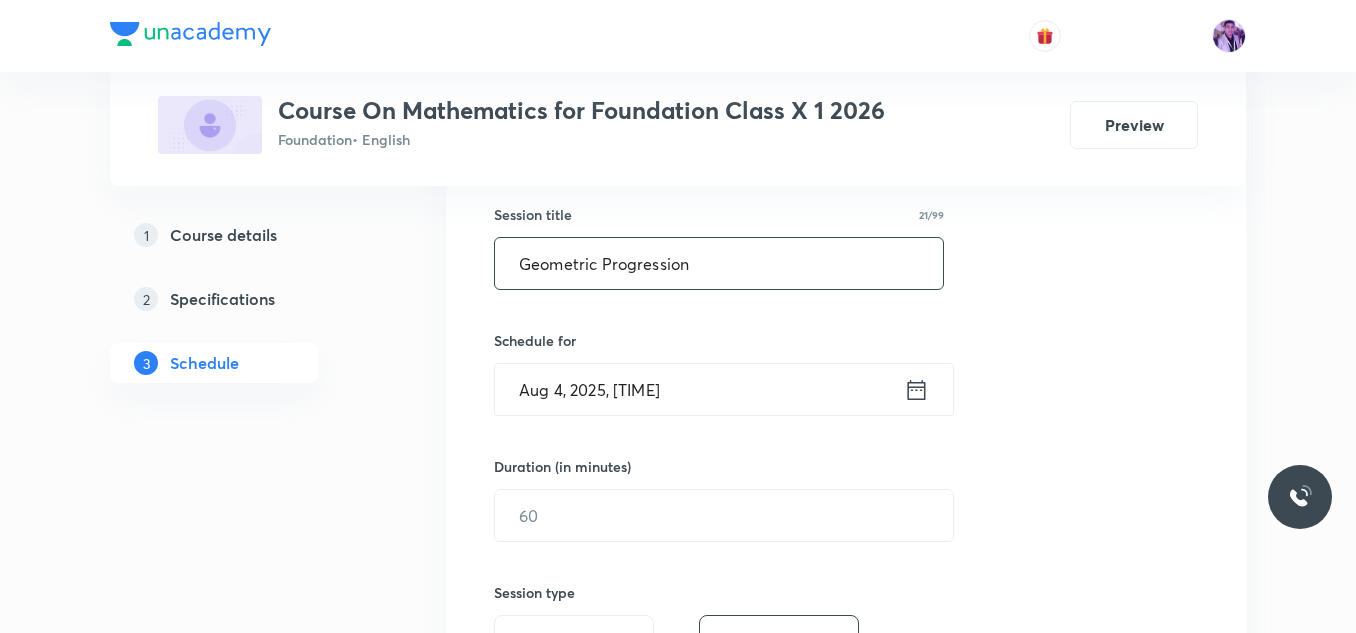 type on "Geometric Progression" 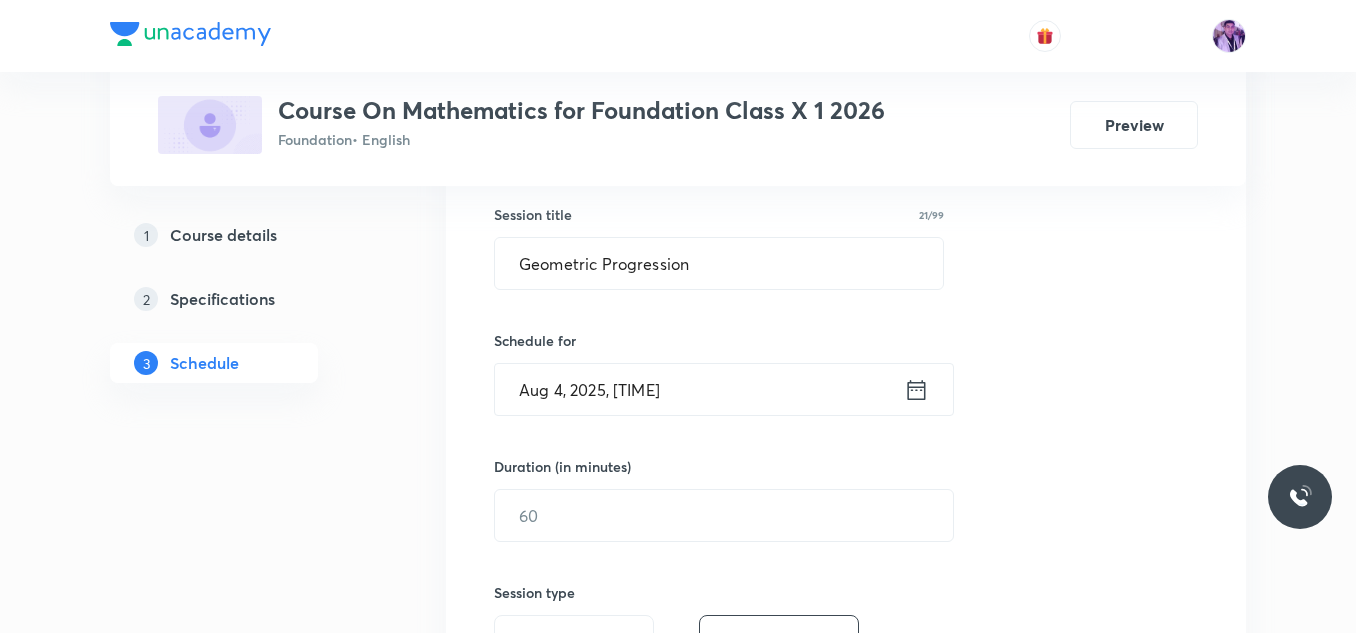 click on "Aug 4, 2025, 1:09 PM" at bounding box center (699, 389) 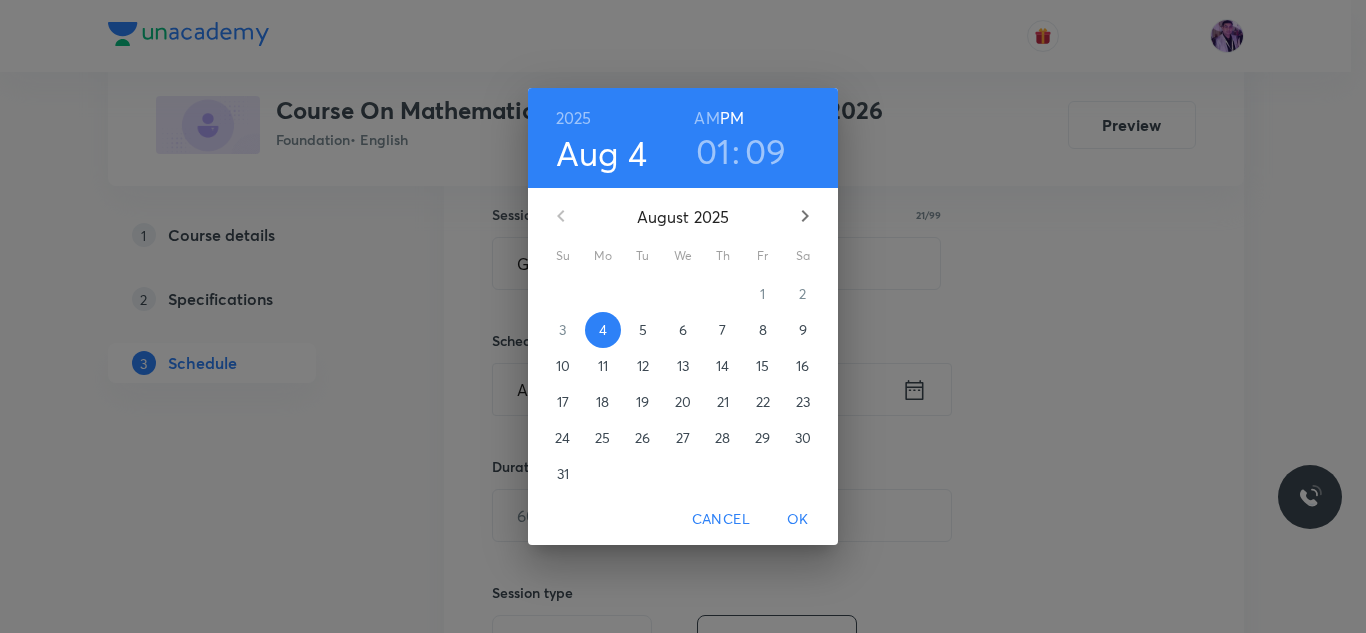 click on "01" at bounding box center [713, 151] 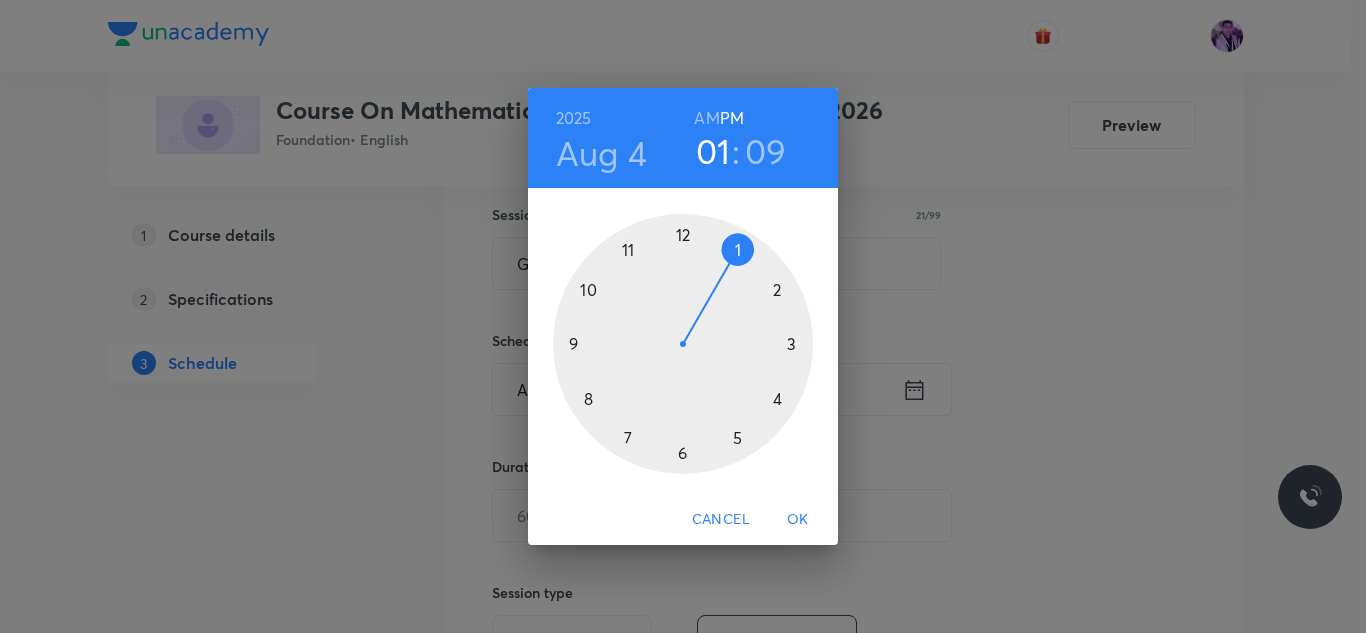 click at bounding box center [683, 344] 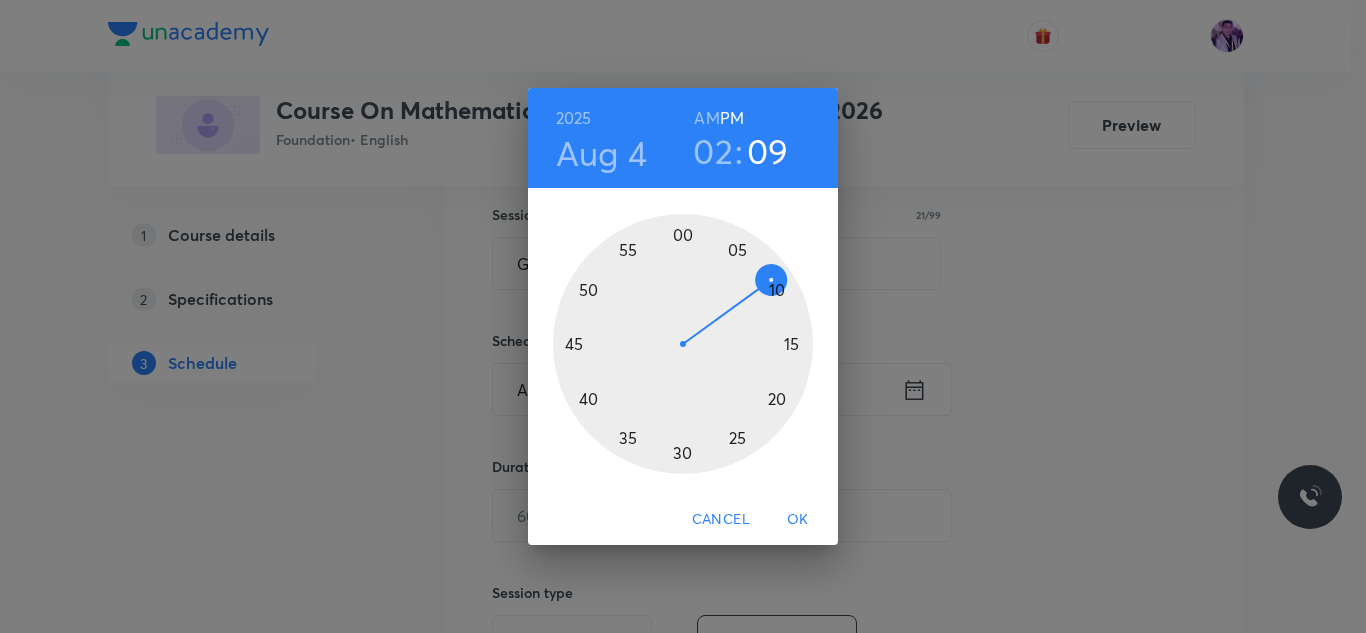 click at bounding box center (683, 344) 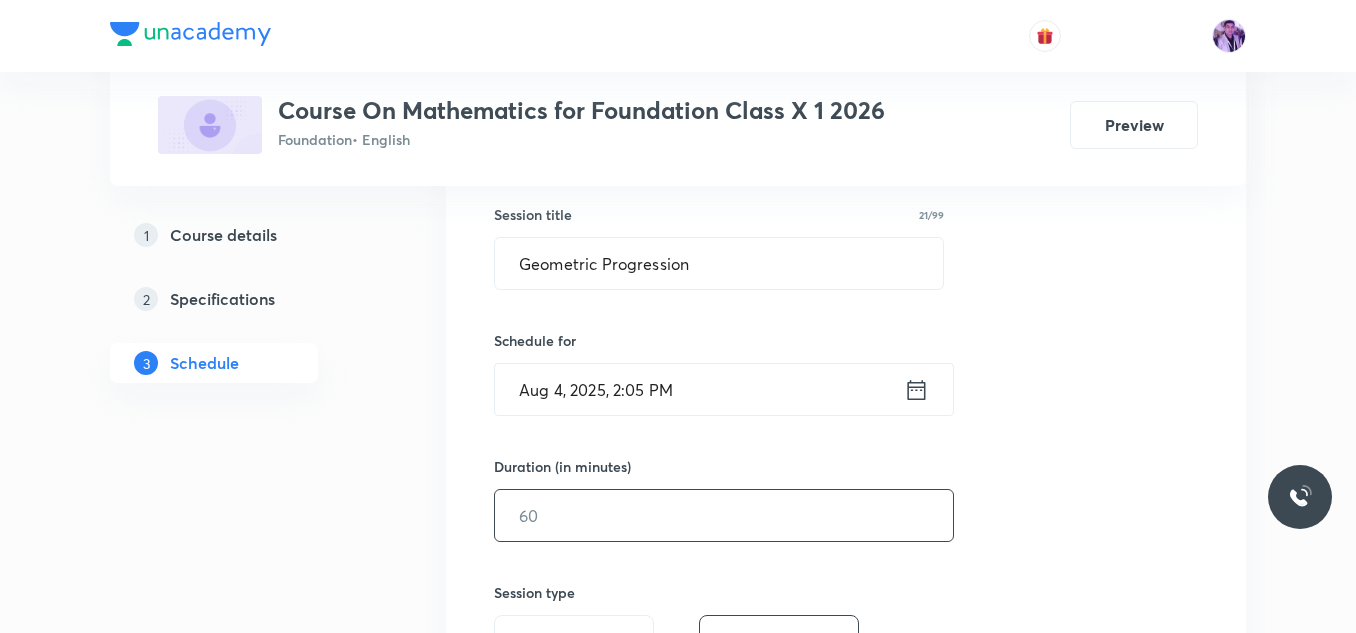 click at bounding box center [724, 515] 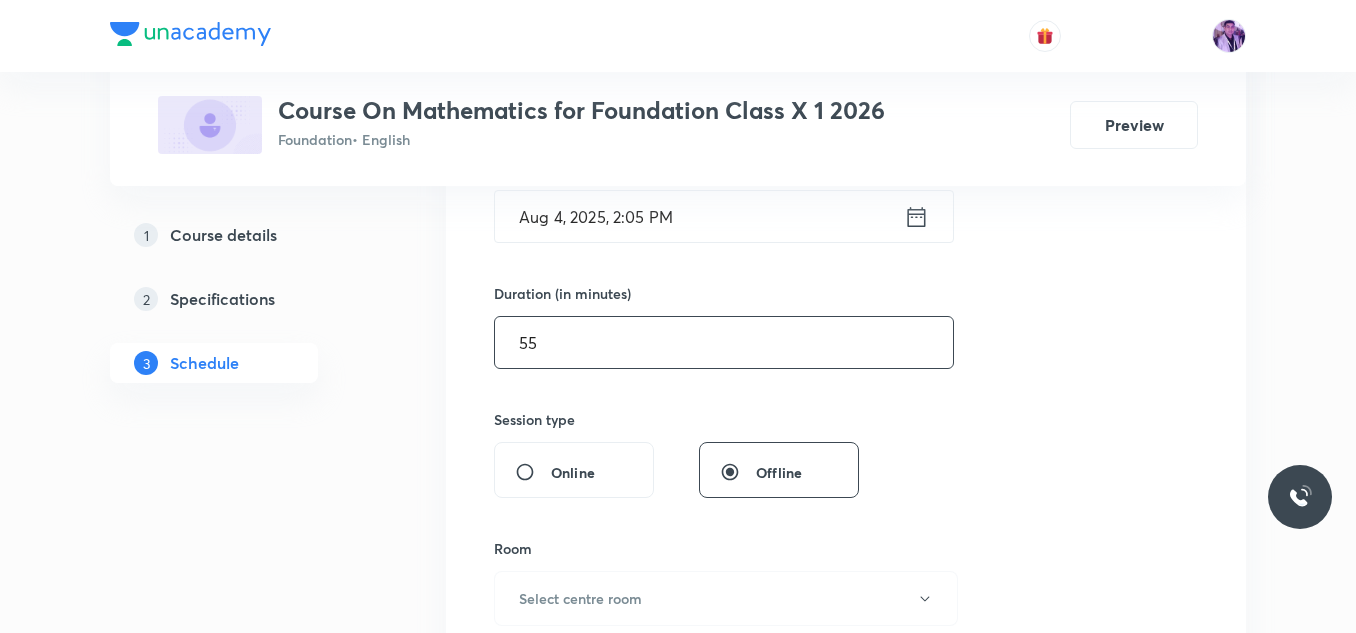 scroll, scrollTop: 545, scrollLeft: 0, axis: vertical 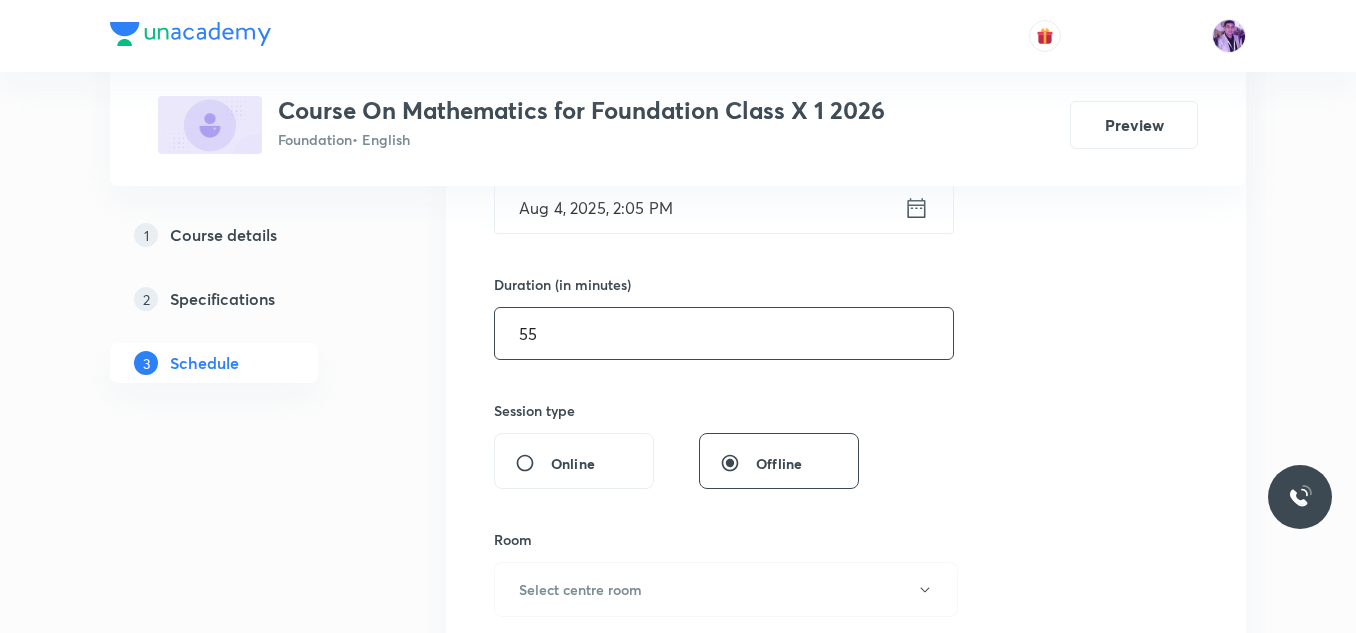type on "55" 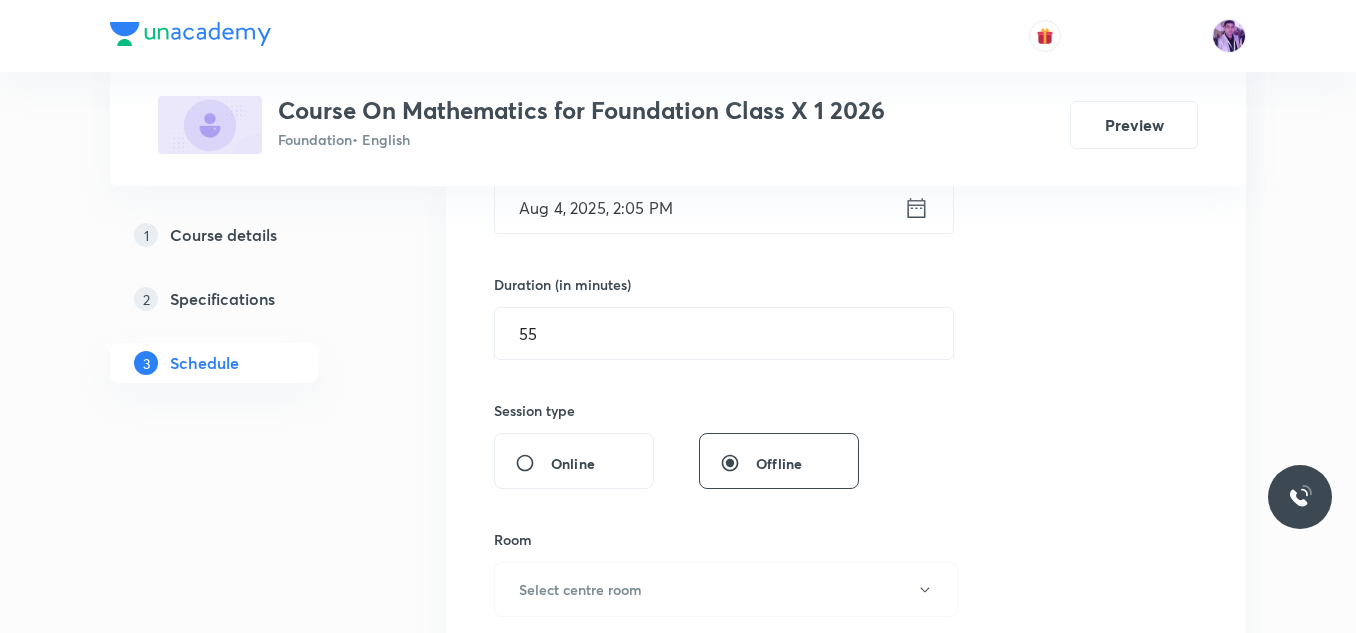 click on "Aug 4, 2025, 2:05 PM" at bounding box center [699, 207] 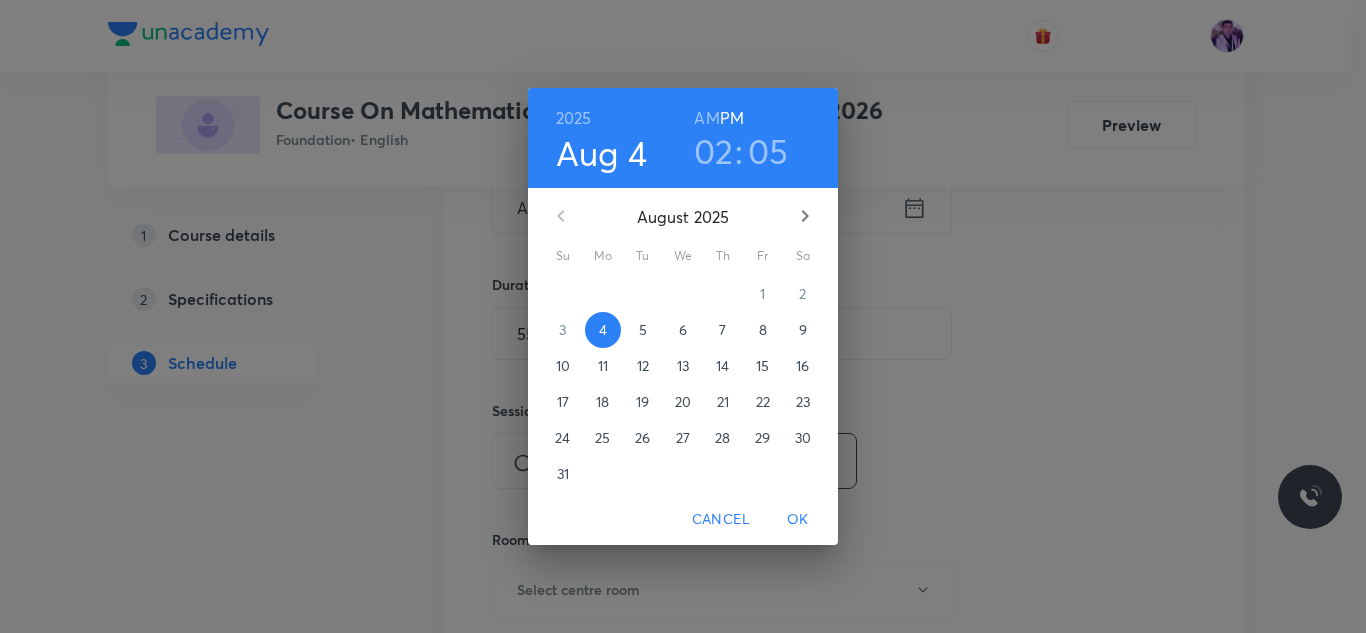 click on "05" at bounding box center (768, 151) 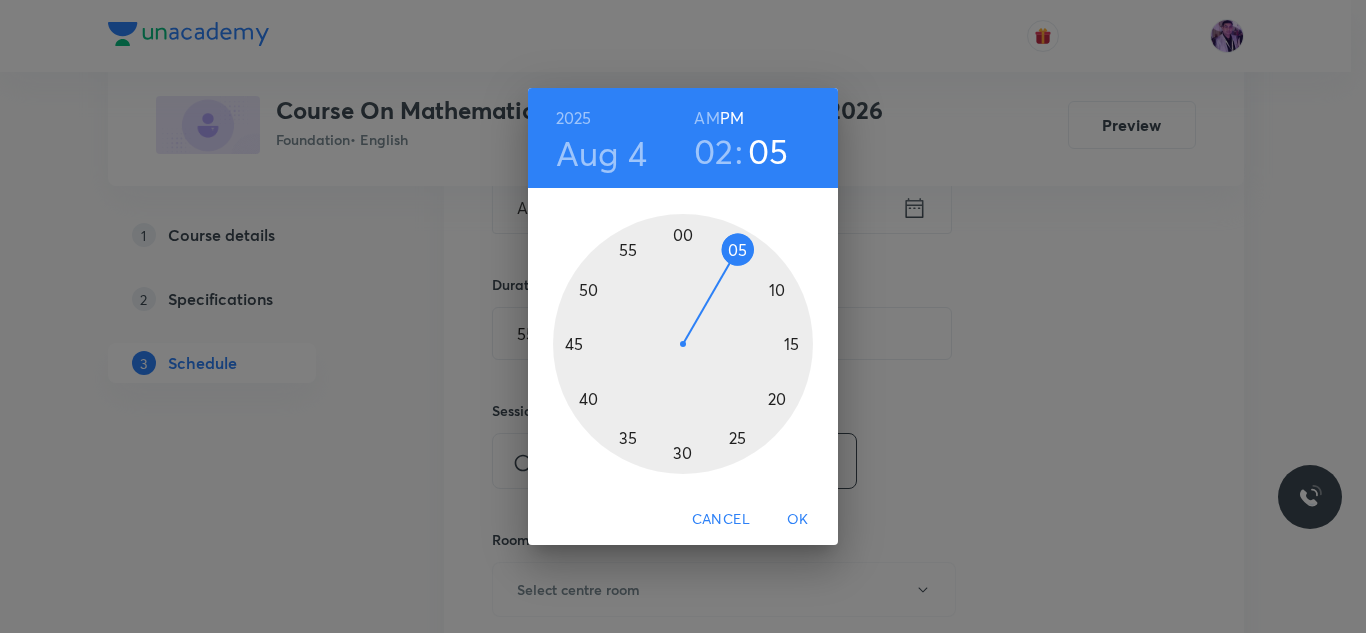 click at bounding box center (683, 344) 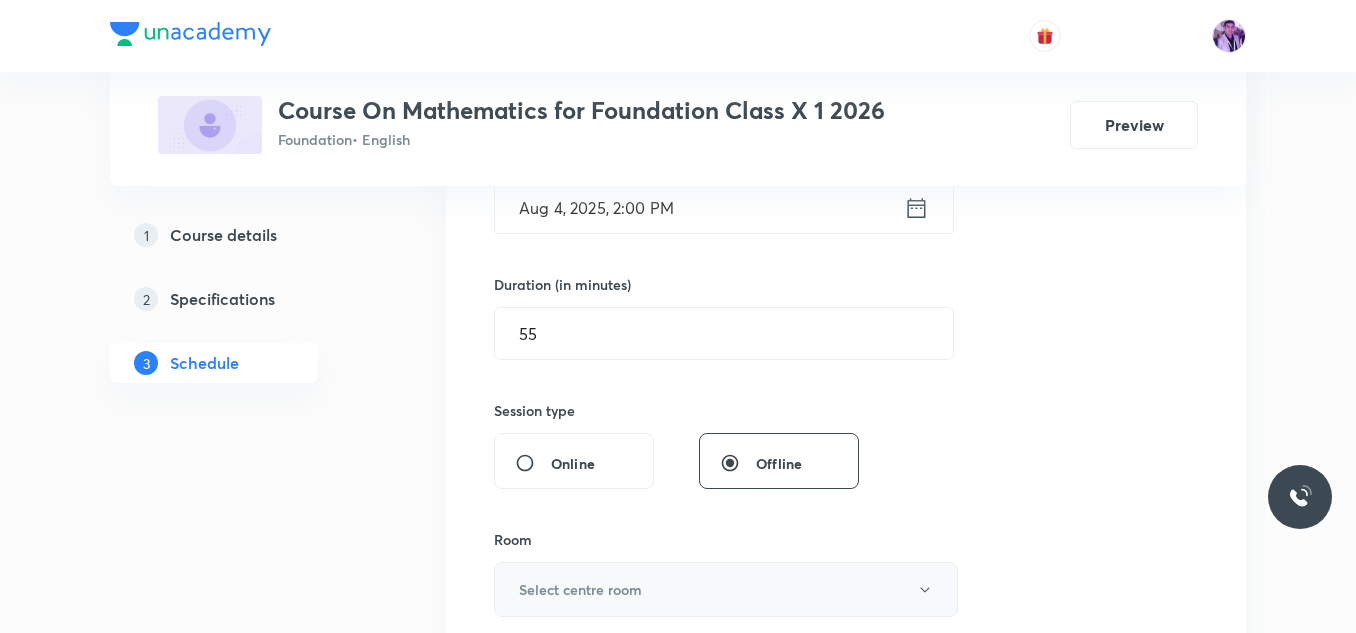 click on "Select centre room" at bounding box center (580, 589) 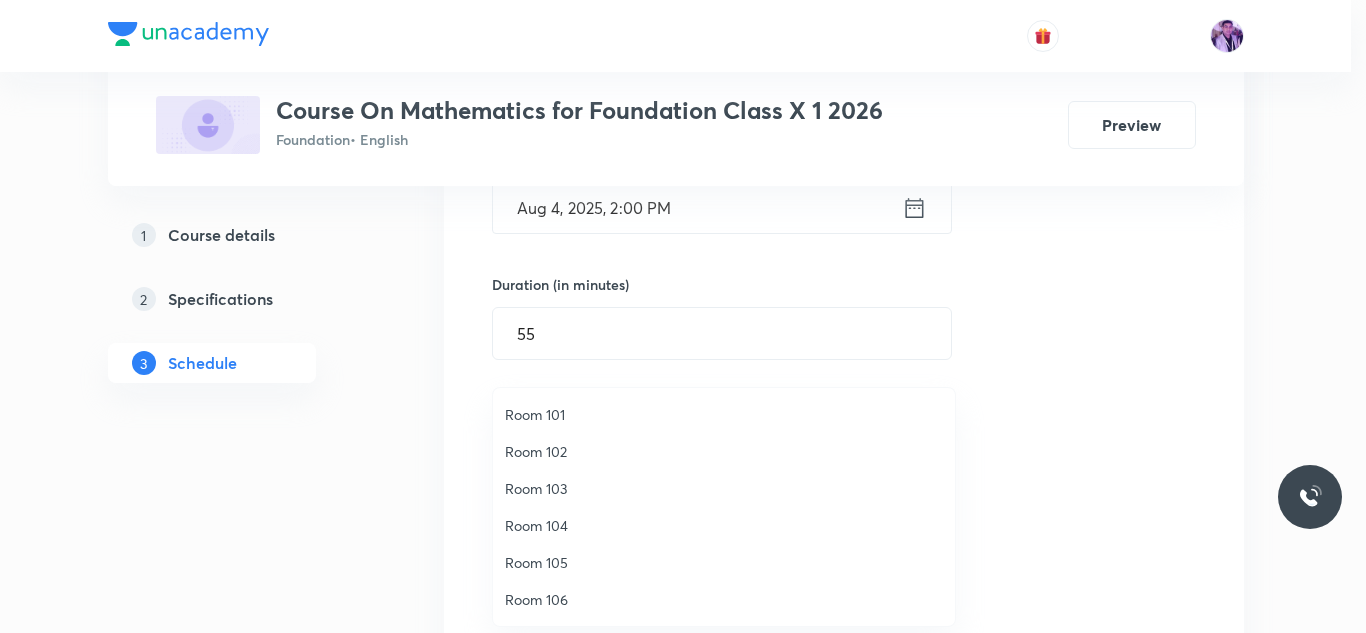 click on "Room 105" at bounding box center [724, 562] 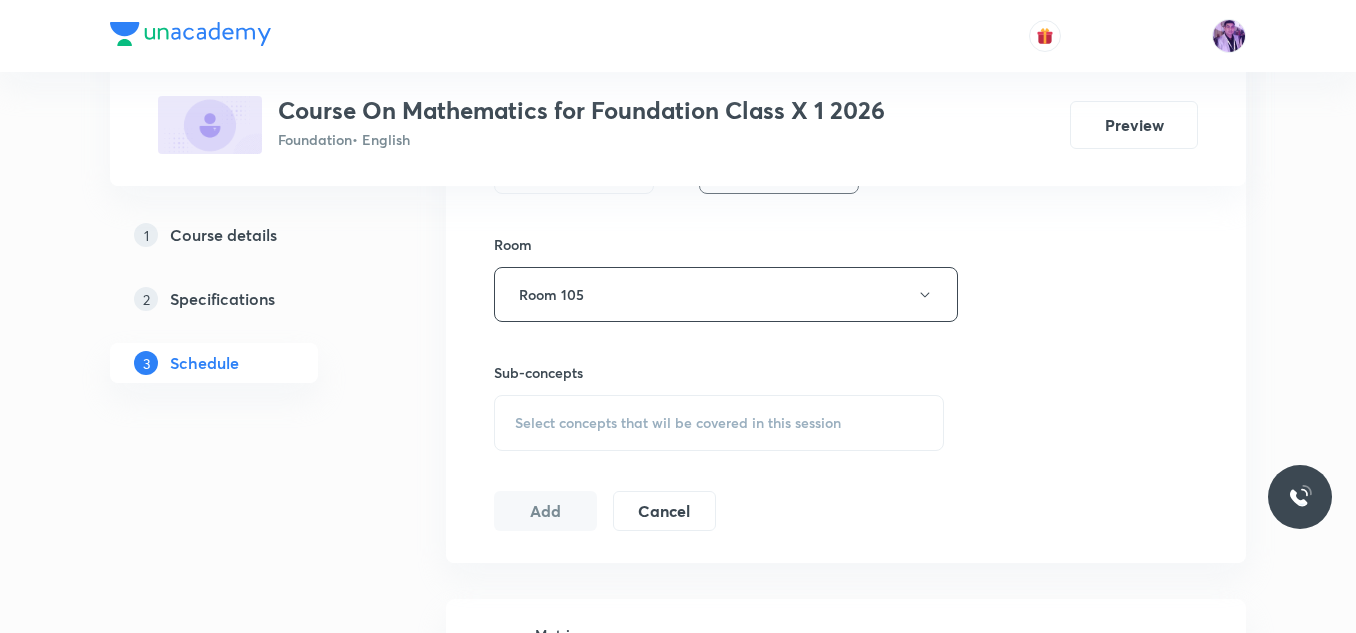 scroll, scrollTop: 848, scrollLeft: 0, axis: vertical 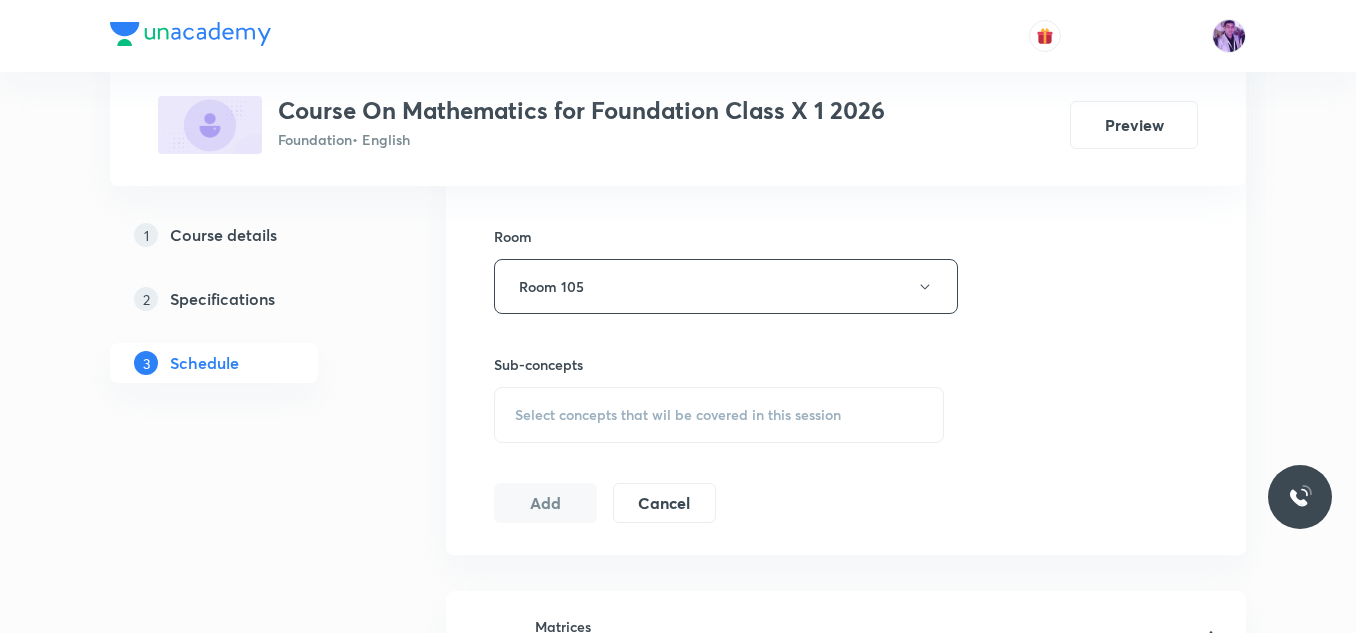 click on "Select concepts that wil be covered in this session" at bounding box center (678, 415) 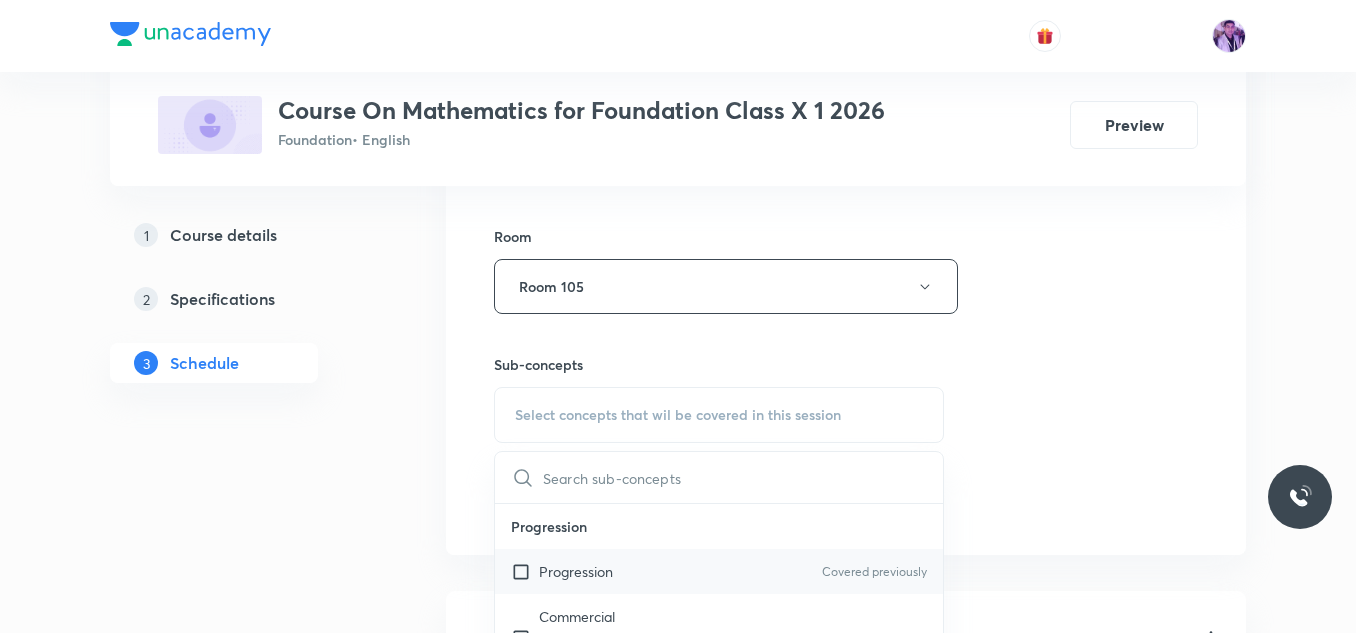 click on "Progression" at bounding box center (576, 571) 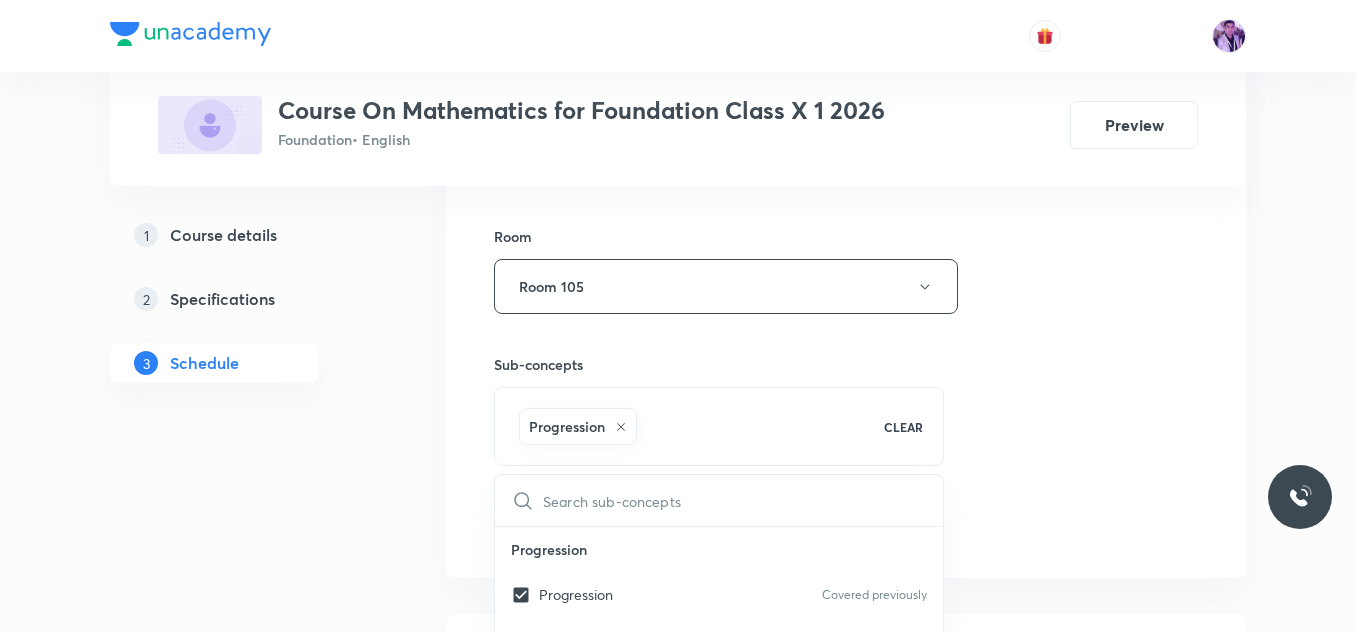click on "Plus Courses Course On Mathematics for Foundation Class X 1 2026 Foundation  • English Preview 1 Course details 2 Specifications 3 Schedule Schedule 25  classes Session  26 Live class Session title 21/99 Geometric Progression ​ Schedule for Aug 4, 2025, 2:00 PM ​ Duration (in minutes) 55 ​   Session type Online Offline Room Room 105 Sub-concepts Progression CLEAR ​ Progression Progression Covered previously Commercial MathematicsCommercial Mathematics Covered previously Algebra Algebra Covered previously Mensuration Mensuration Geometry Geometry Number Systems Number Systems Commercial Mathematics Commercial Mathematics Trigonometry Trigonometry Statistics and Probability Statistics and Probability Number Theory Binomial Theorem Logarithm Piece Wise Function Base System Definition Number System Finding Remainder Using Binomial Theorem Finding Greatest Term Use of Factorial Definition of Binomial Logarithmic Inequation Logarithmic Equation Formulae on Logarithm LCM and HCF Base System Fractional Part" at bounding box center (678, 1940) 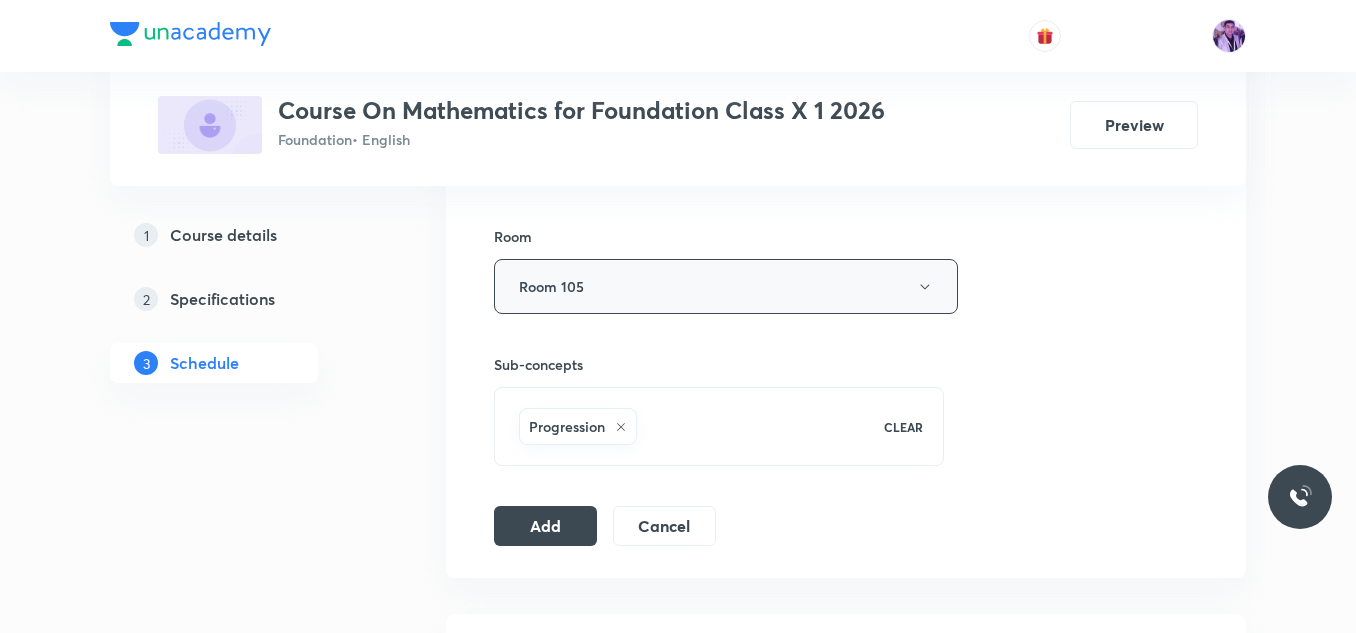 click on "Room 105" at bounding box center (726, 286) 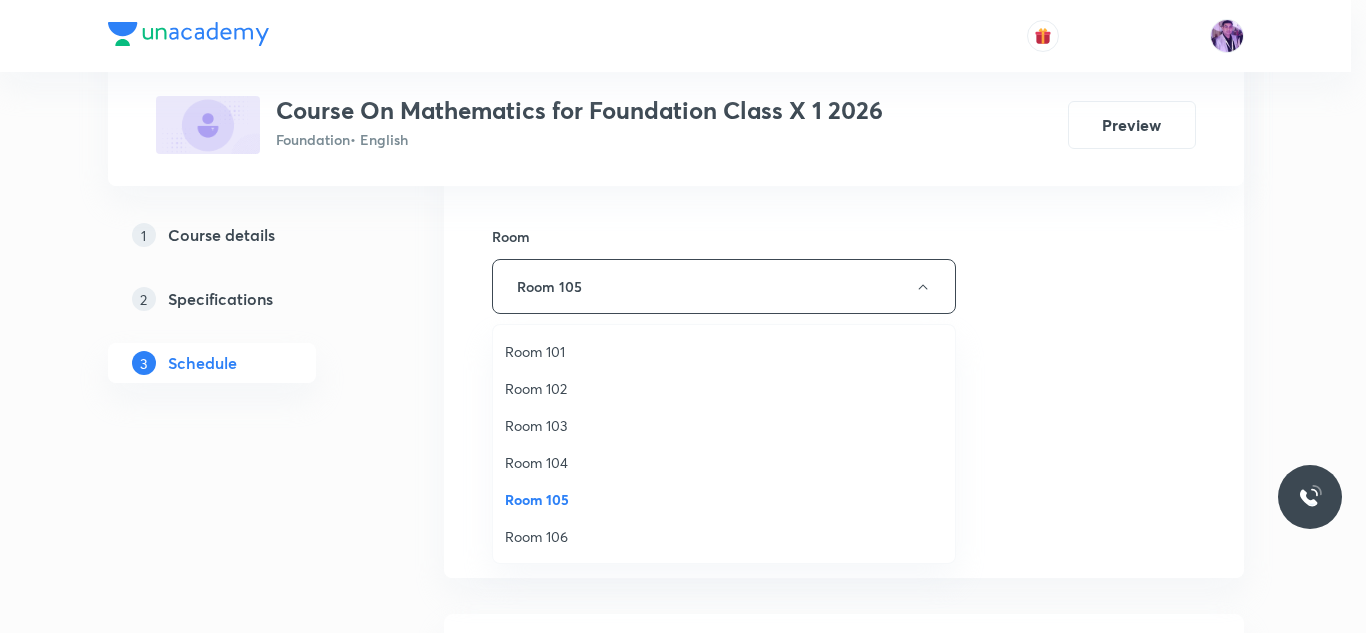 click on "Room 102" at bounding box center (724, 388) 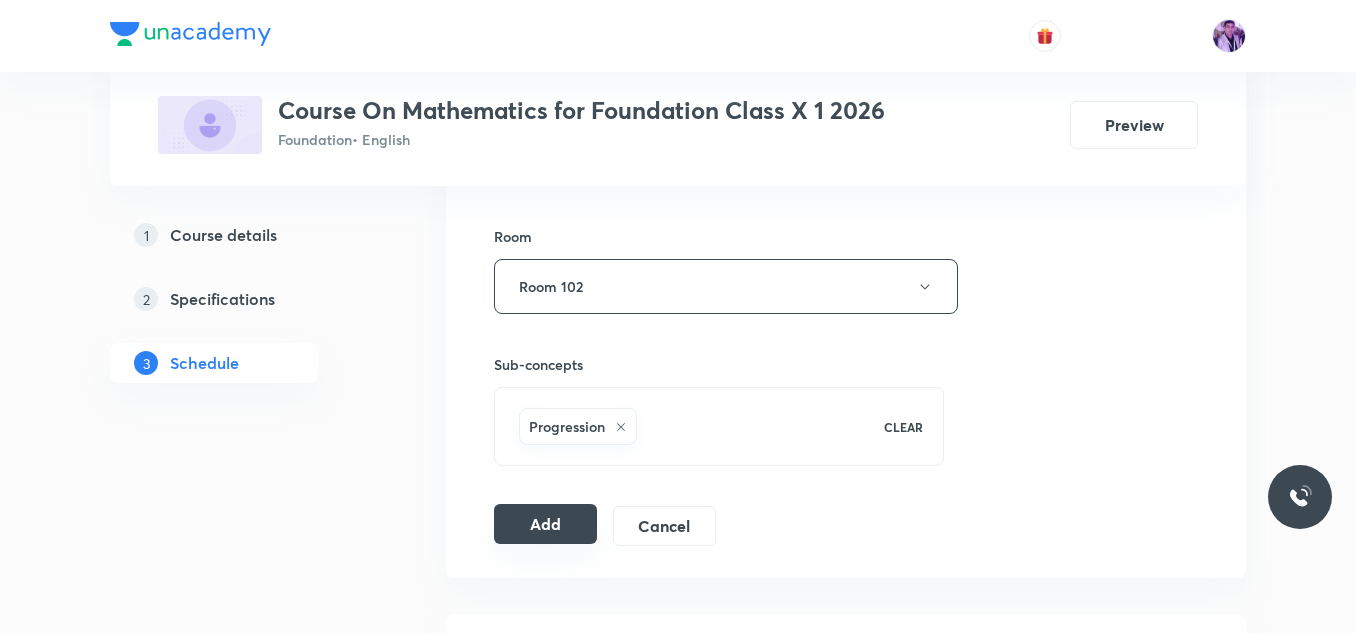 click on "Add" at bounding box center [545, 524] 